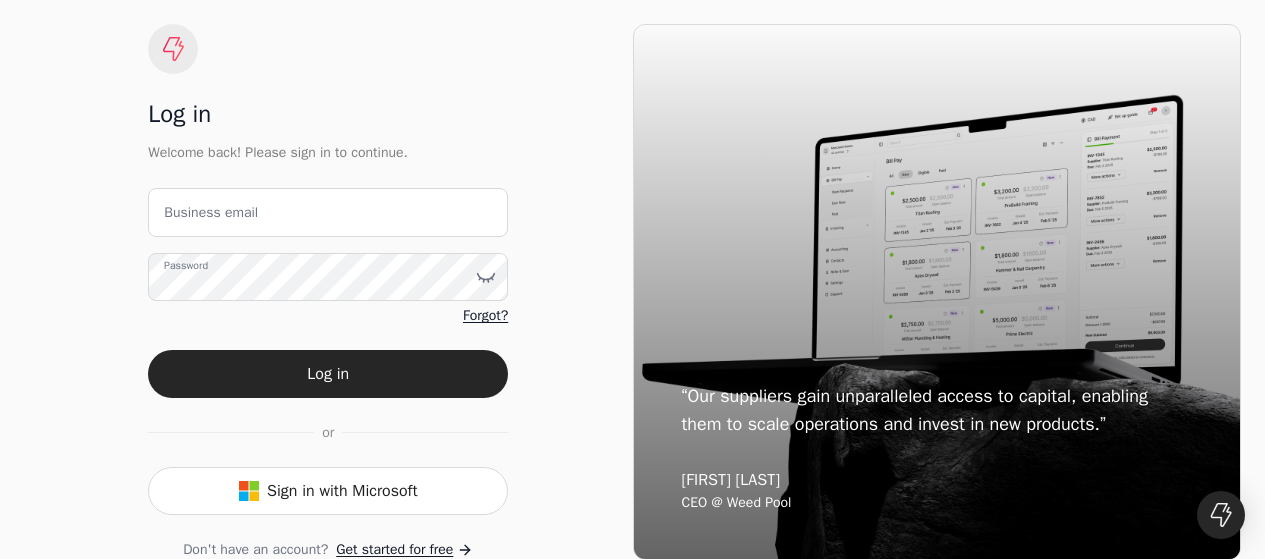 scroll, scrollTop: 0, scrollLeft: 0, axis: both 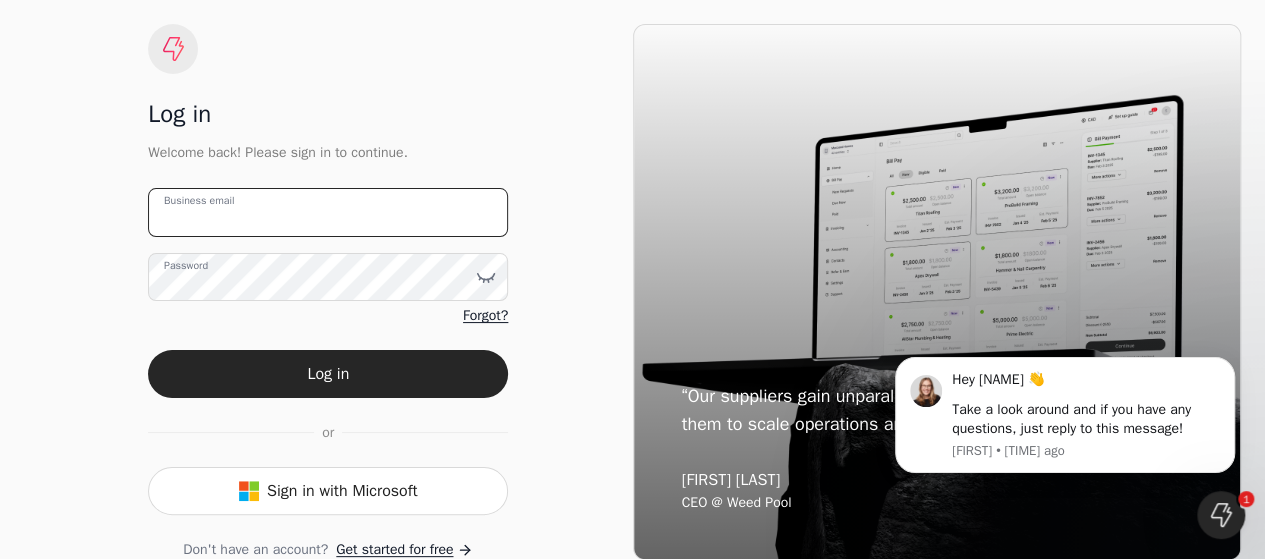 click on "Business email" at bounding box center [328, 212] 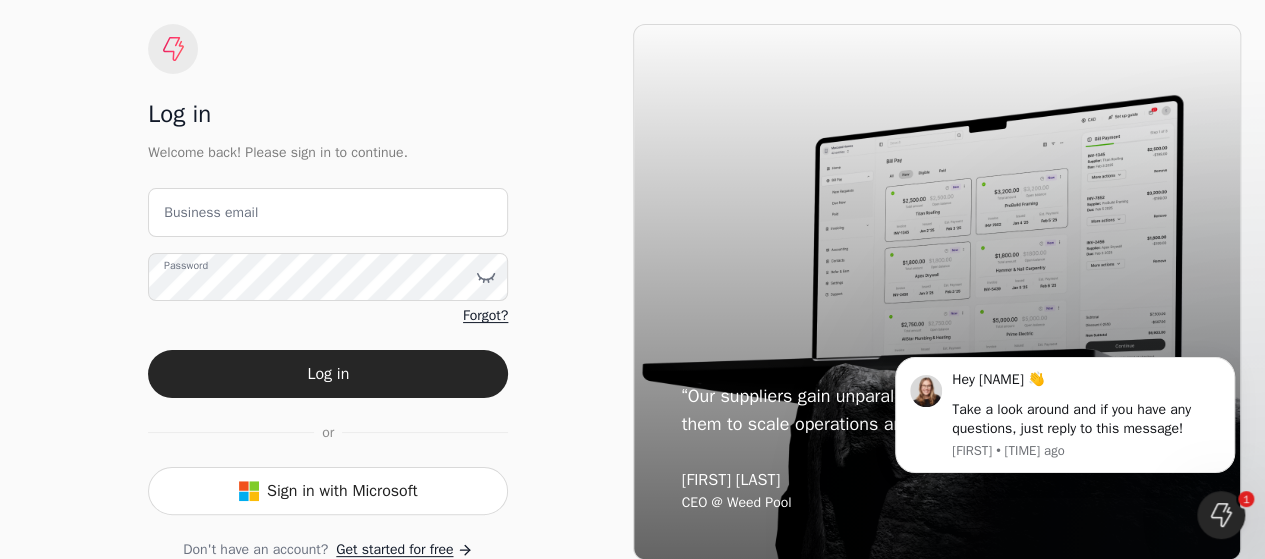 type on "[EMAIL]" 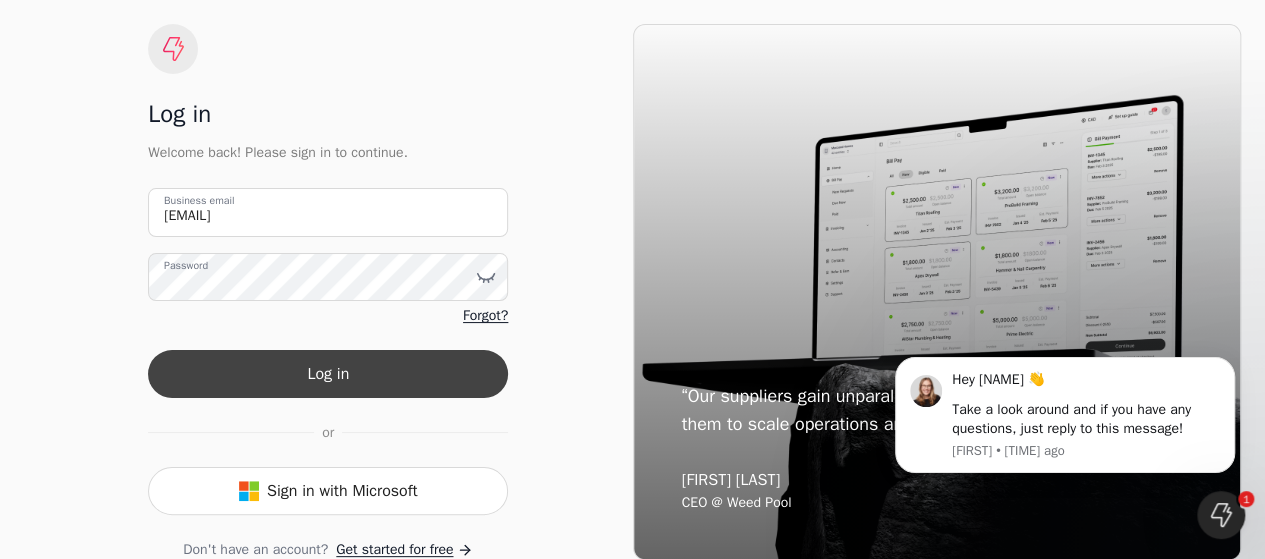 click on "Log in" at bounding box center (328, 374) 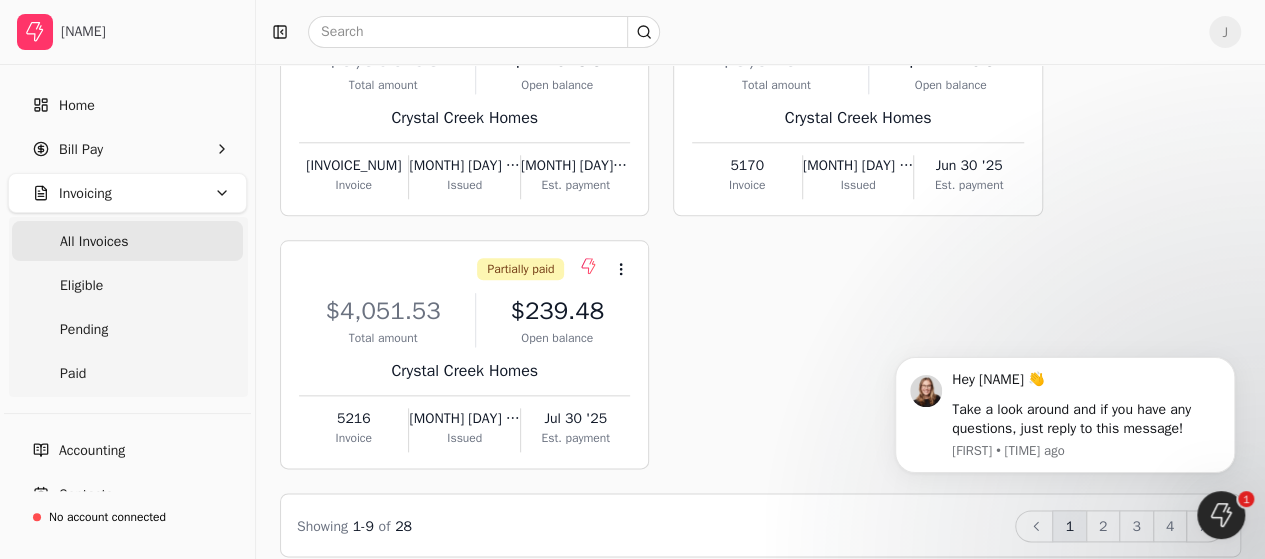 scroll, scrollTop: 988, scrollLeft: 0, axis: vertical 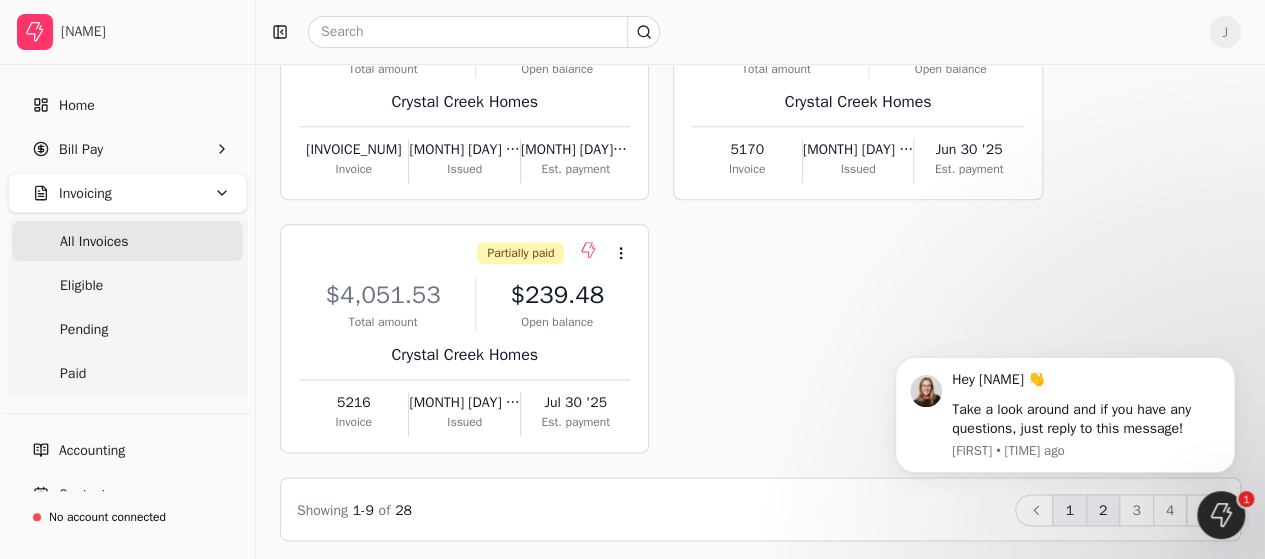 click on "2" at bounding box center [1103, 510] 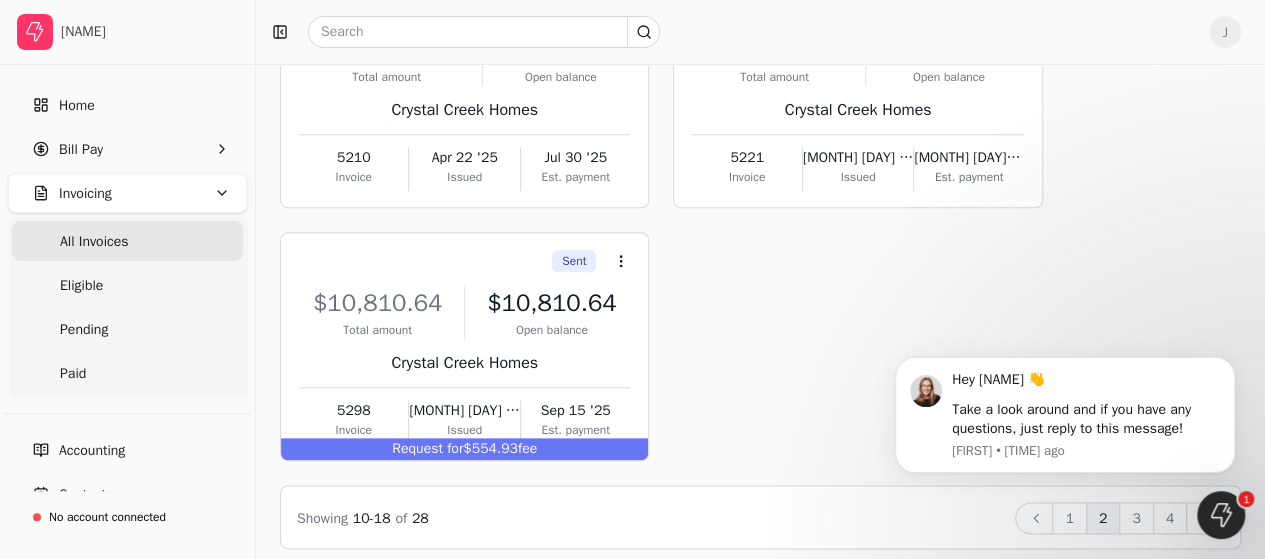 scroll, scrollTop: 988, scrollLeft: 0, axis: vertical 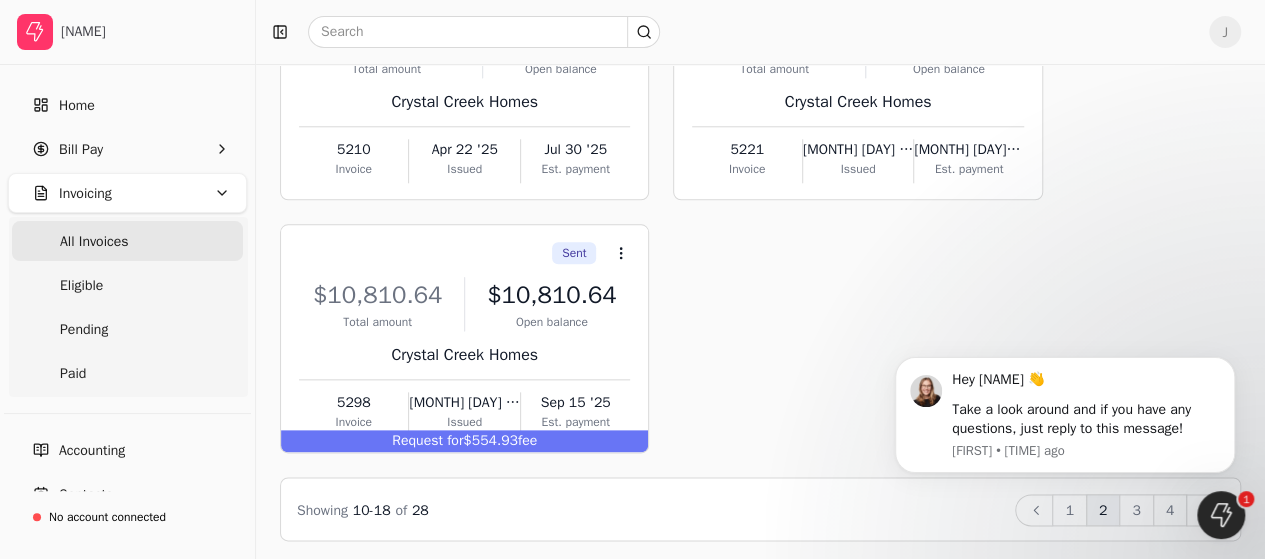 click on "Hey [NAME] 👋   Take a look around and if you have any questions, just reply to this message! [FIRST] • [TIME] ago" 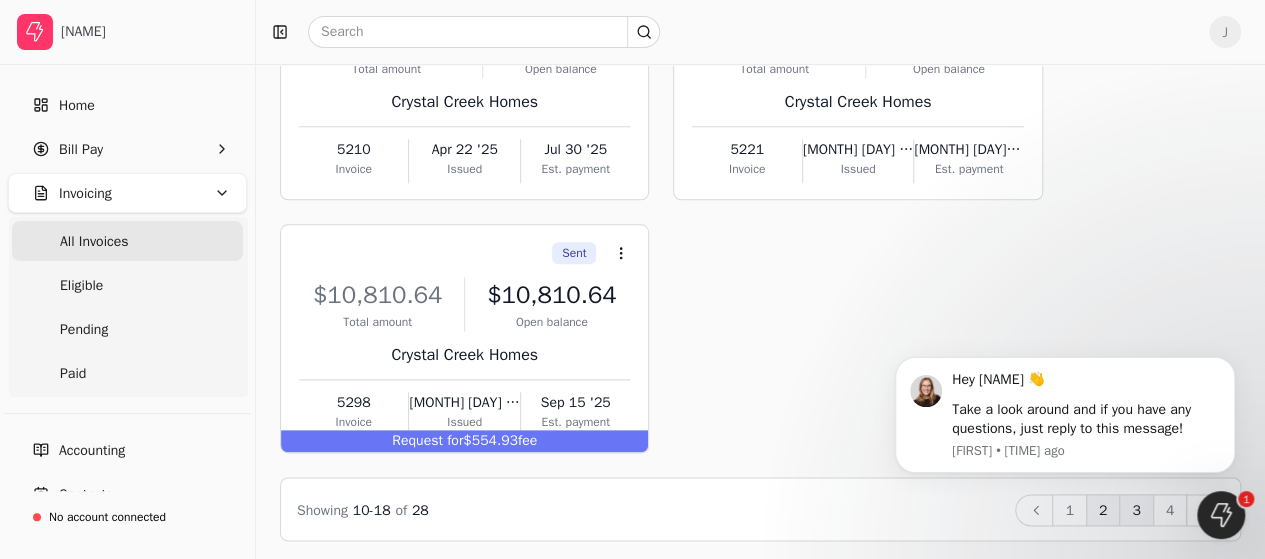 click on "3" at bounding box center (1136, 510) 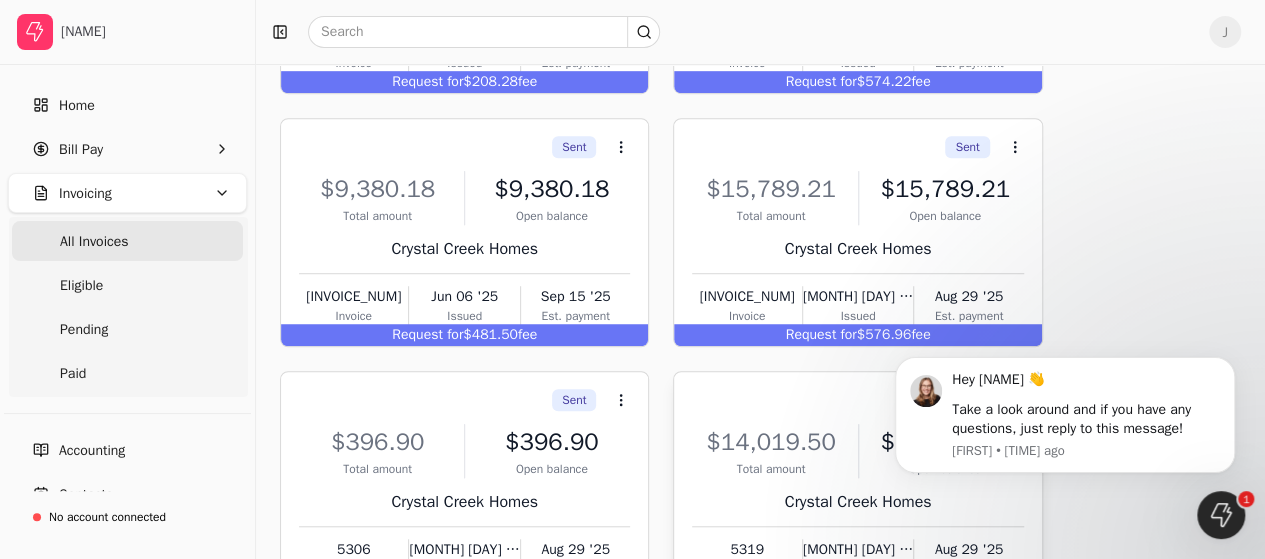 scroll, scrollTop: 788, scrollLeft: 0, axis: vertical 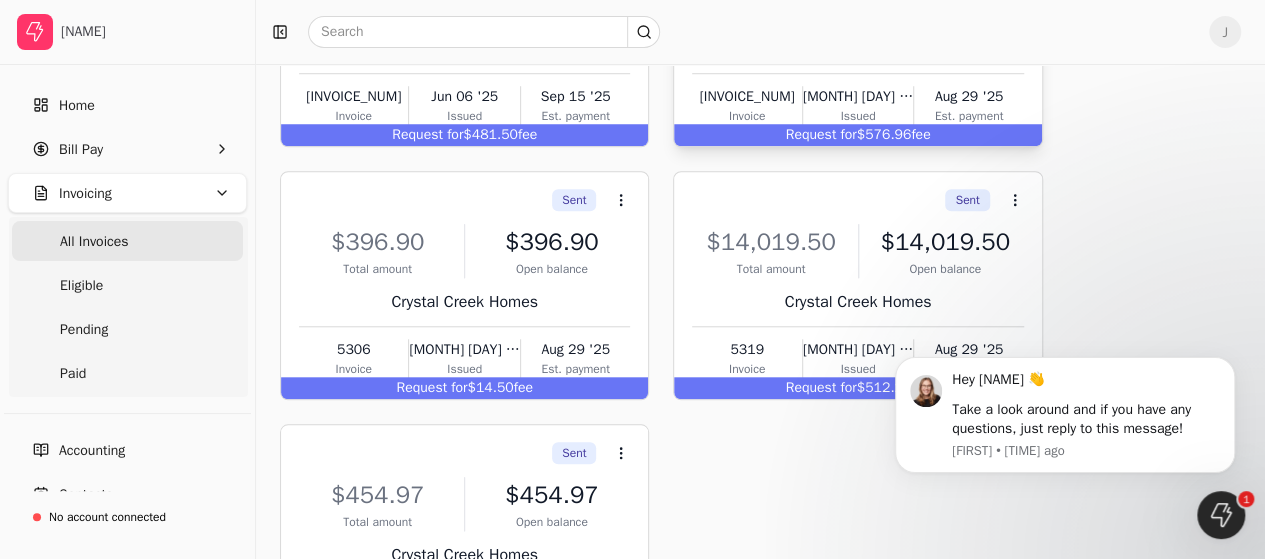 click on "Request for  [PRICE]  fee" at bounding box center [857, 135] 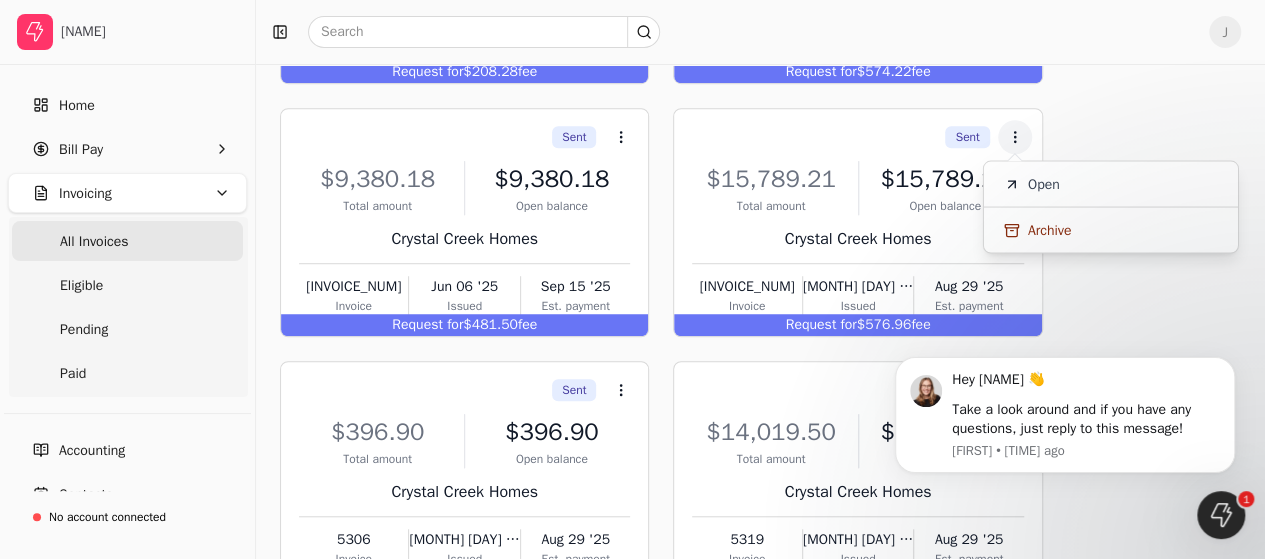 scroll, scrollTop: 588, scrollLeft: 0, axis: vertical 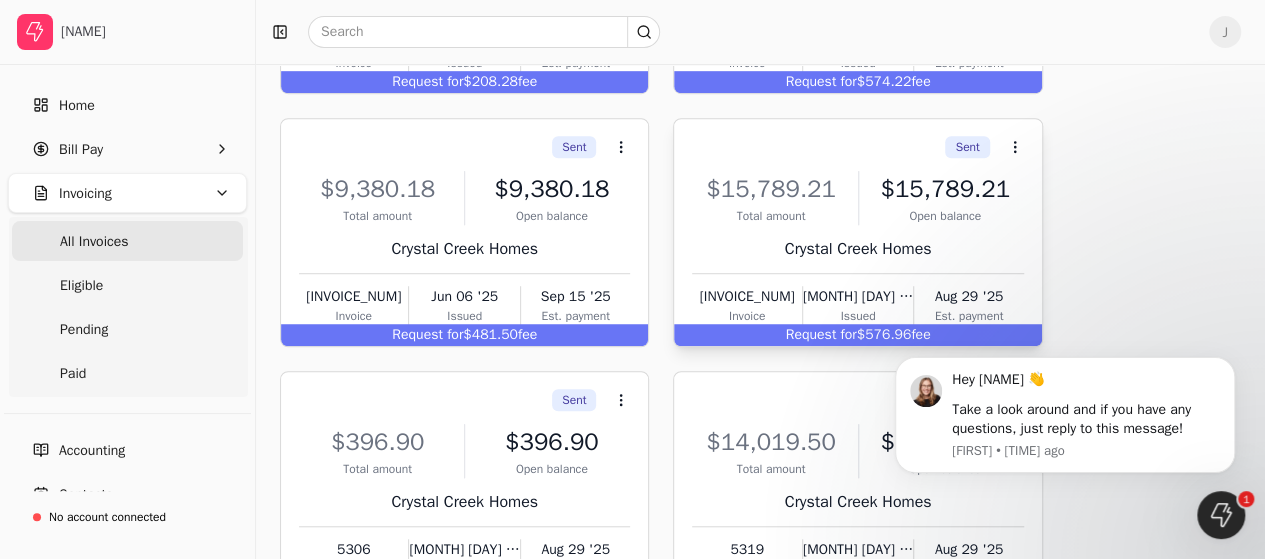 click on "Request for  [PRICE]  fee" at bounding box center [857, 335] 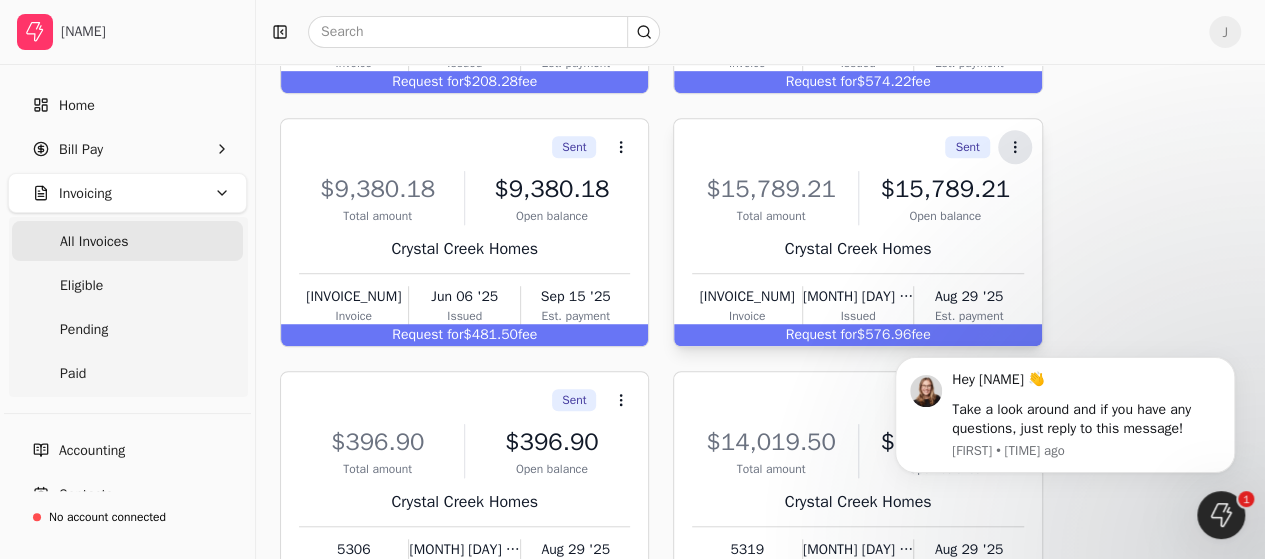 click 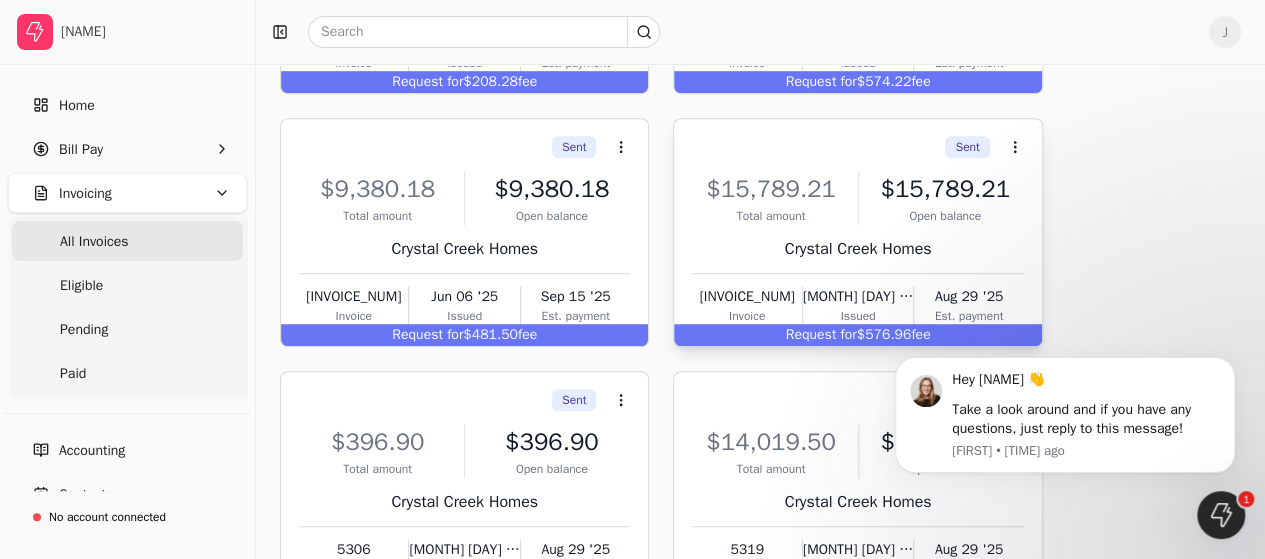 click on "Request for" at bounding box center [821, 334] 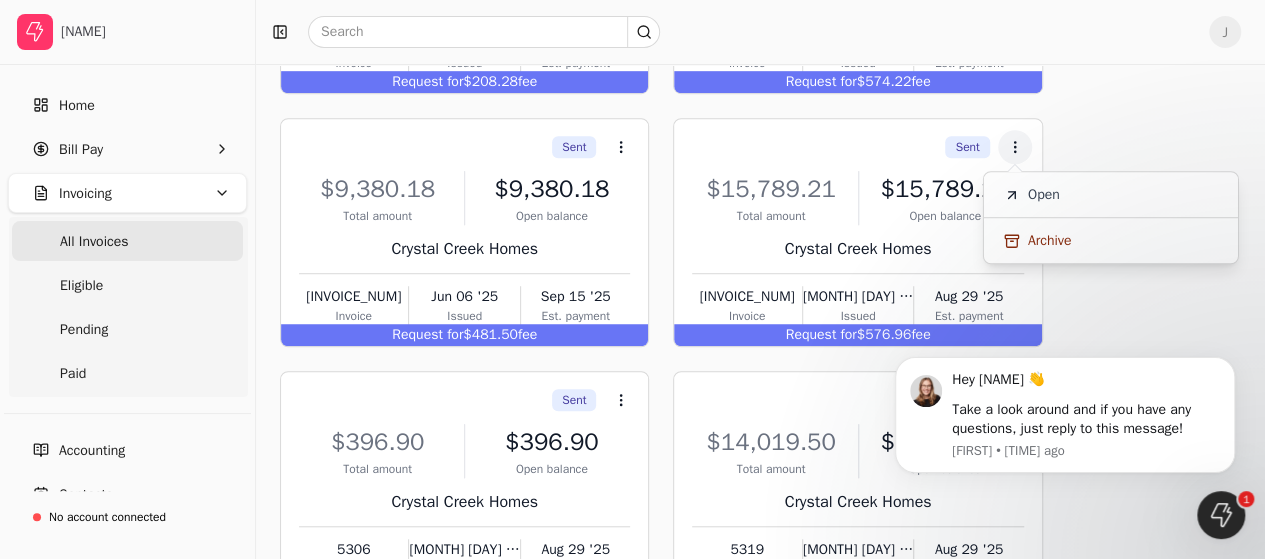 click 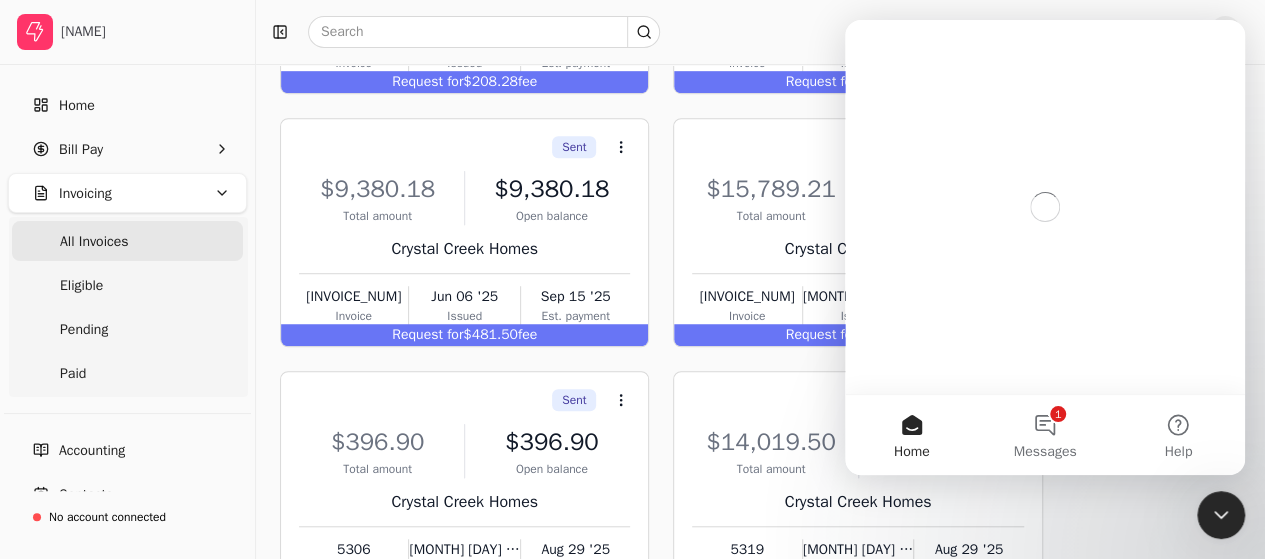 scroll, scrollTop: 0, scrollLeft: 0, axis: both 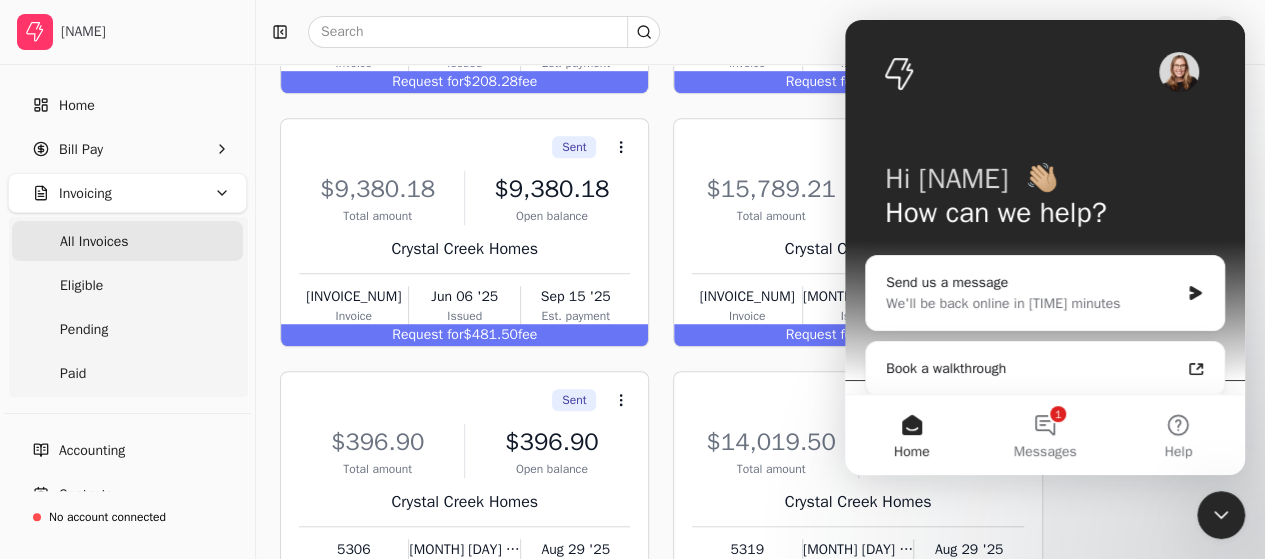 click on "Sent Issued:  [MONTH] [DAY], [YY] Invoice  record Invoice total [PRICE] Estimated payment date [MONTH] [DAY], [YY] Invoice From: [NAME] [EMAIL] [CITY], [STATE] [POSTAL_CODE] [INVOICE_NUM] Issued:  [MONTH] [DAY], [YY] Due:  [MONTH] [DAY], [YY] [PRICE] Bill to: [NAME] [EMAIL] [ADDRESS], [CITY], [STATE] [POSTAL_CODE] Items Rate Qty Amount [ITEM_CODE] [PRICE] [QTY] [PRICE] Subtotal Subtotal [PRICE] Total Total [PRICE] Attachments Upload file No file chosen Activity No activity found" at bounding box center [760, 232] 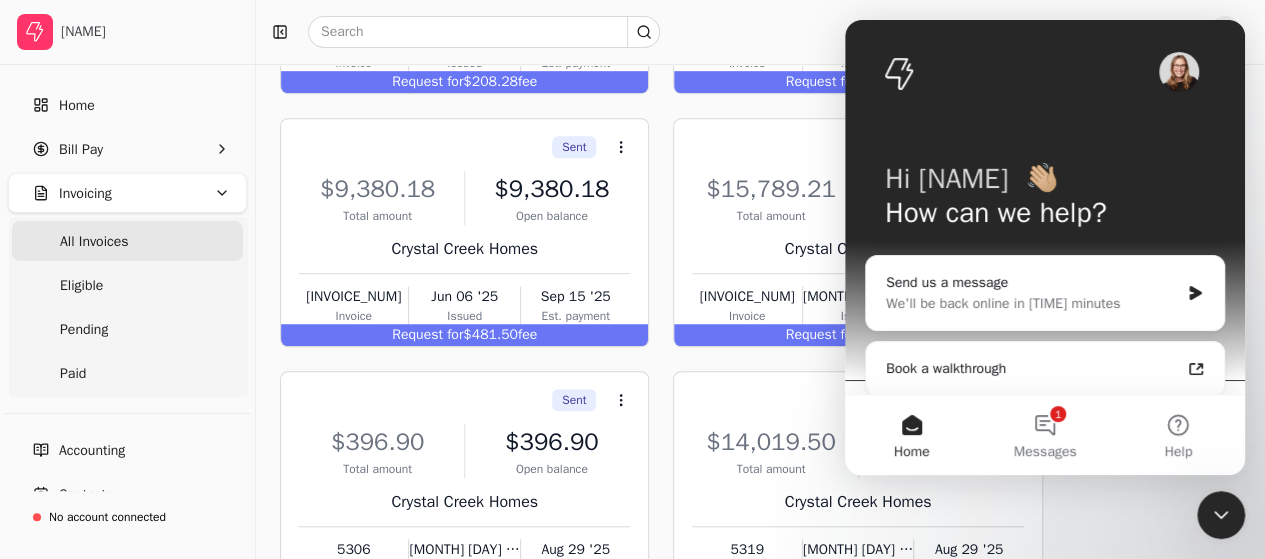 click at bounding box center (728, 32) 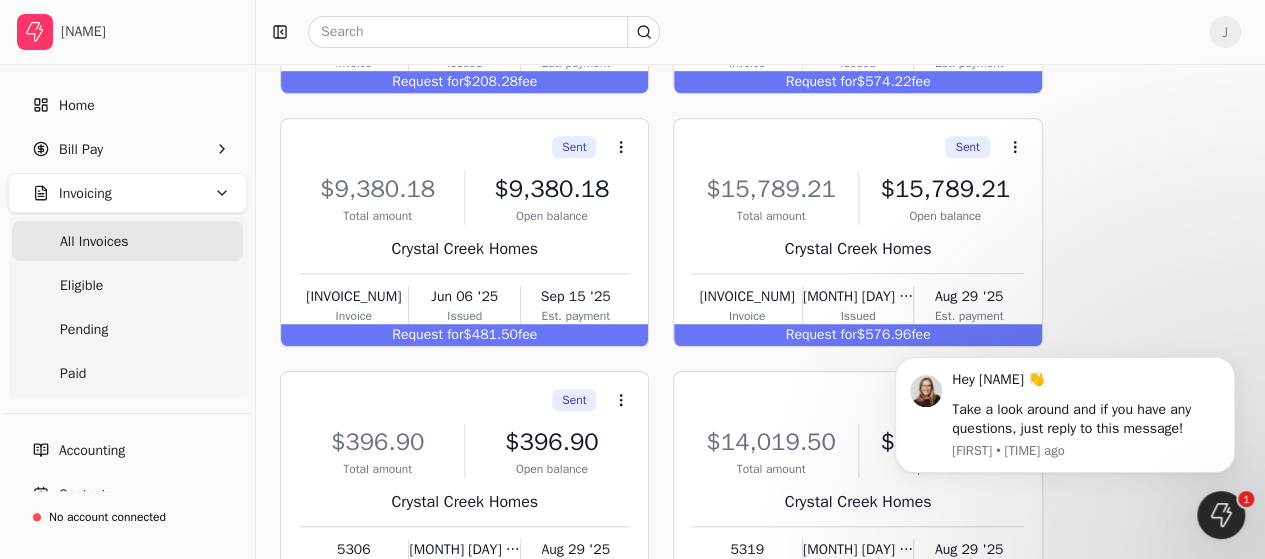 scroll, scrollTop: 0, scrollLeft: 0, axis: both 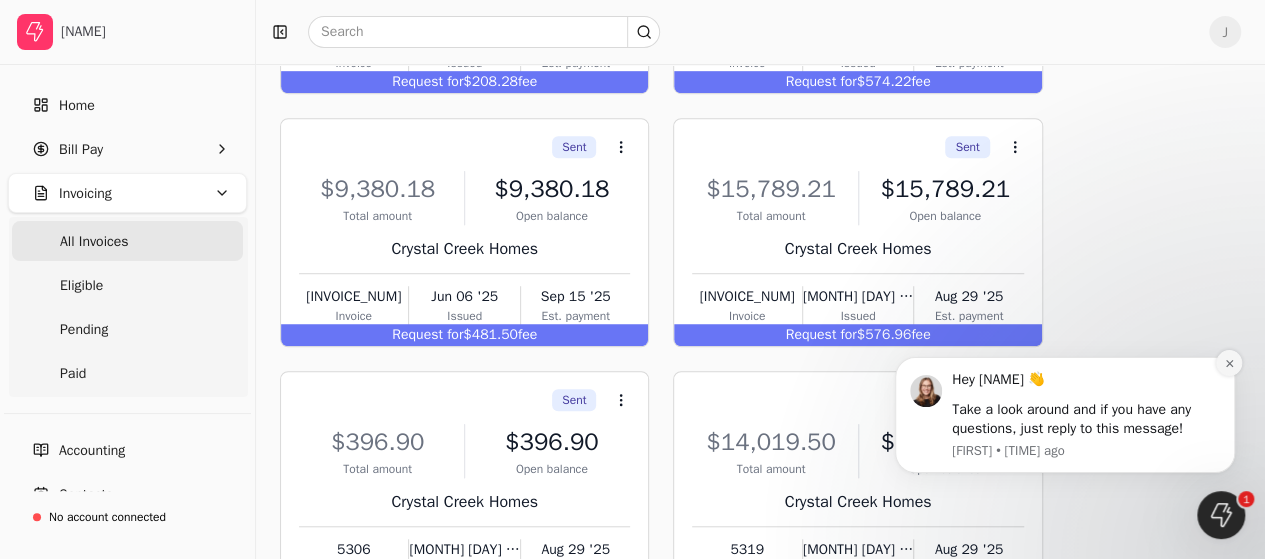 click 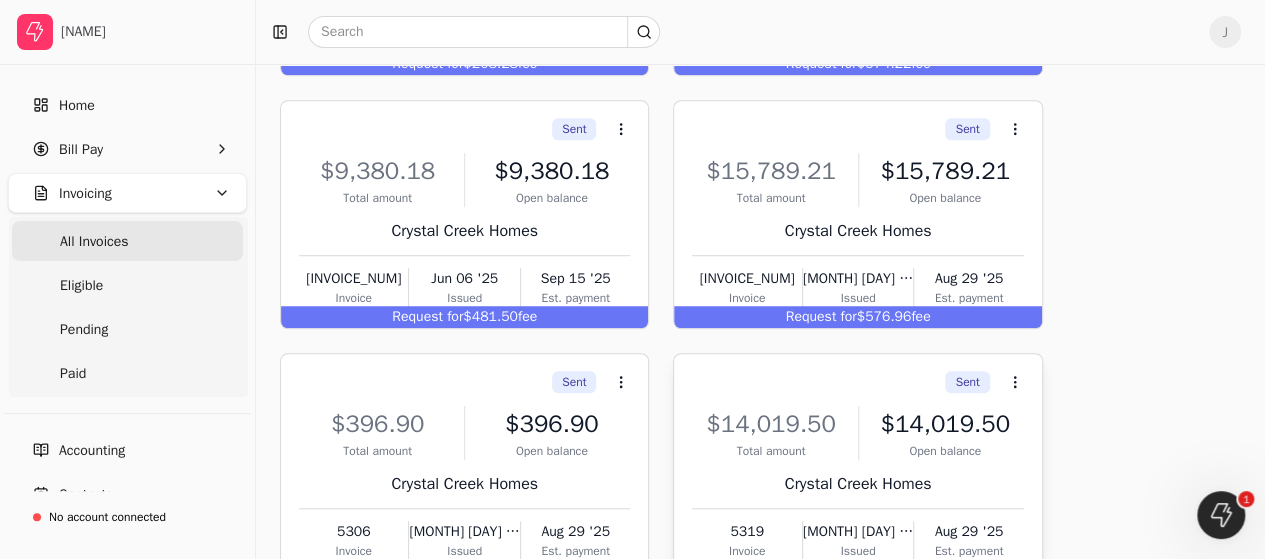 scroll, scrollTop: 588, scrollLeft: 0, axis: vertical 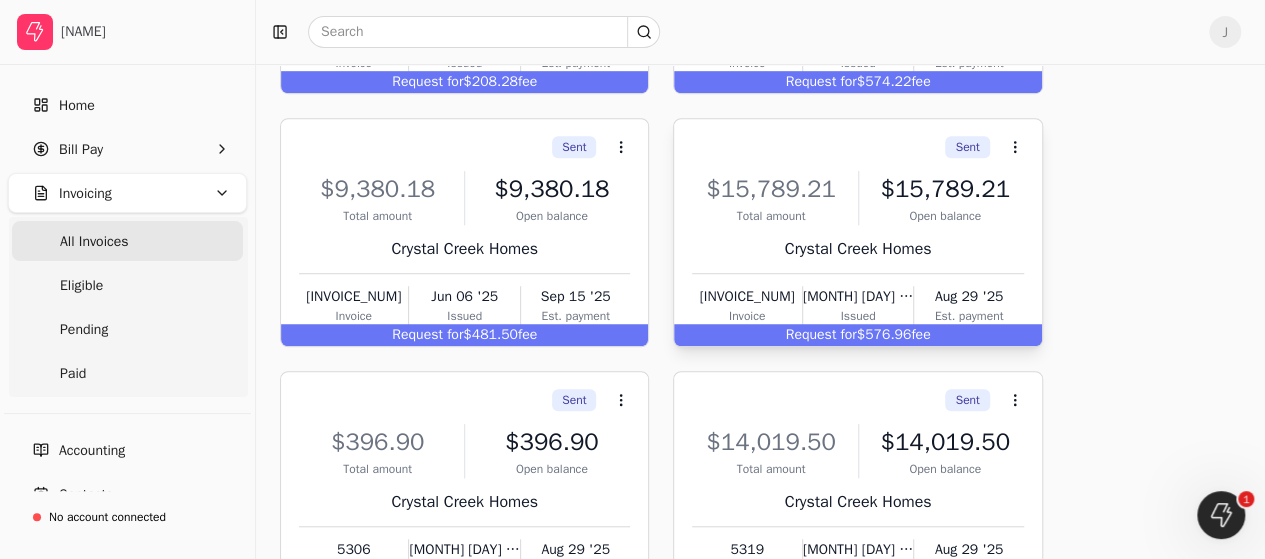 click on "Sent Context Menu Button" at bounding box center (855, 147) 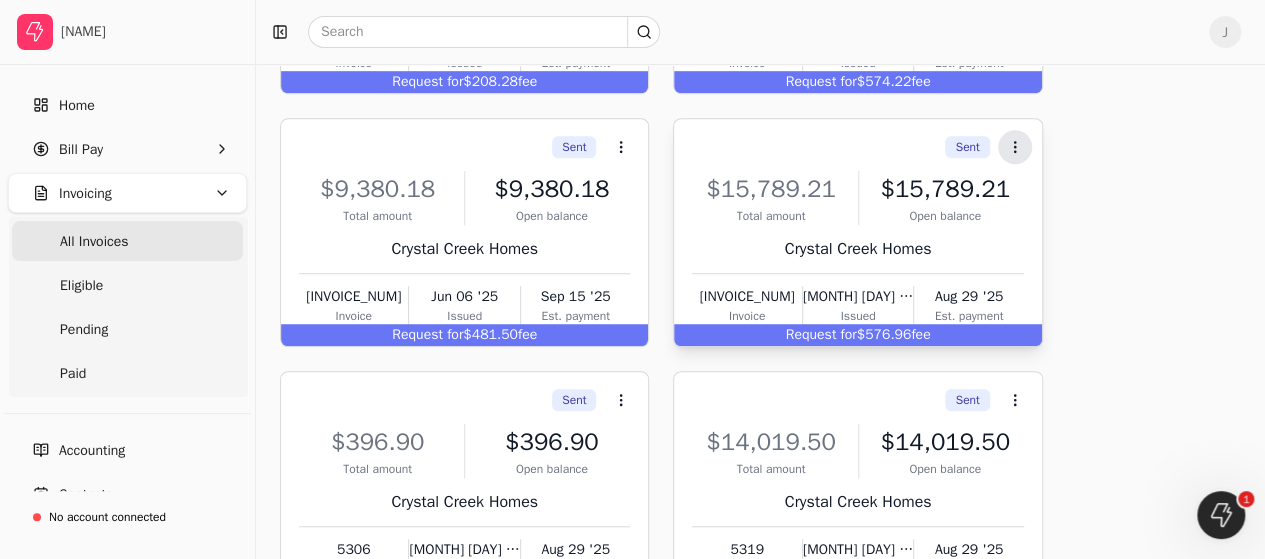 click 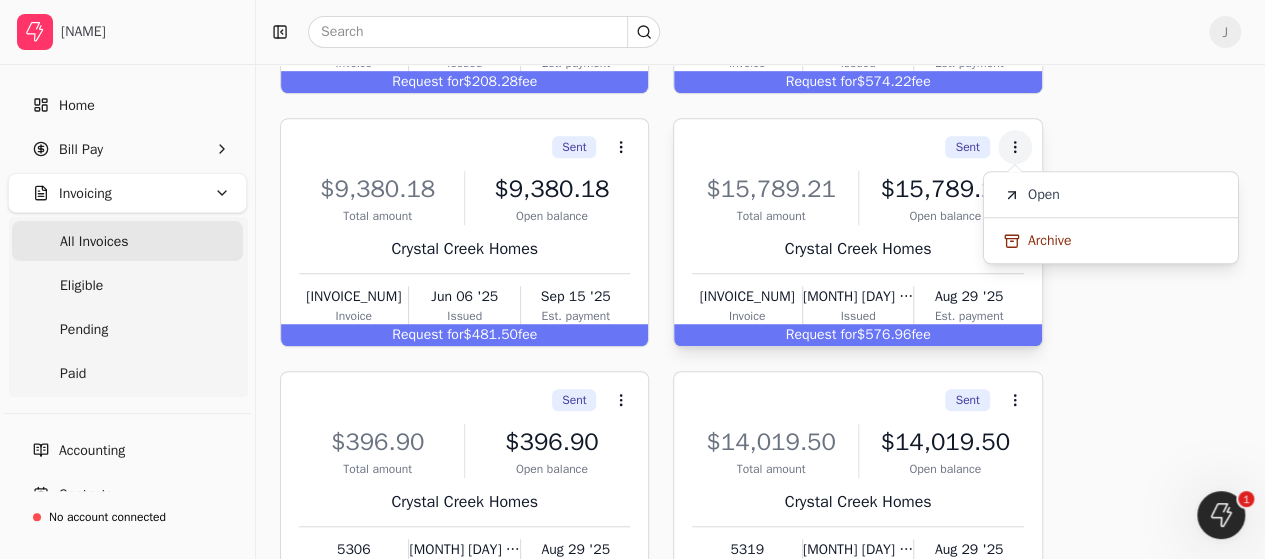 click on "Sent" at bounding box center [967, 147] 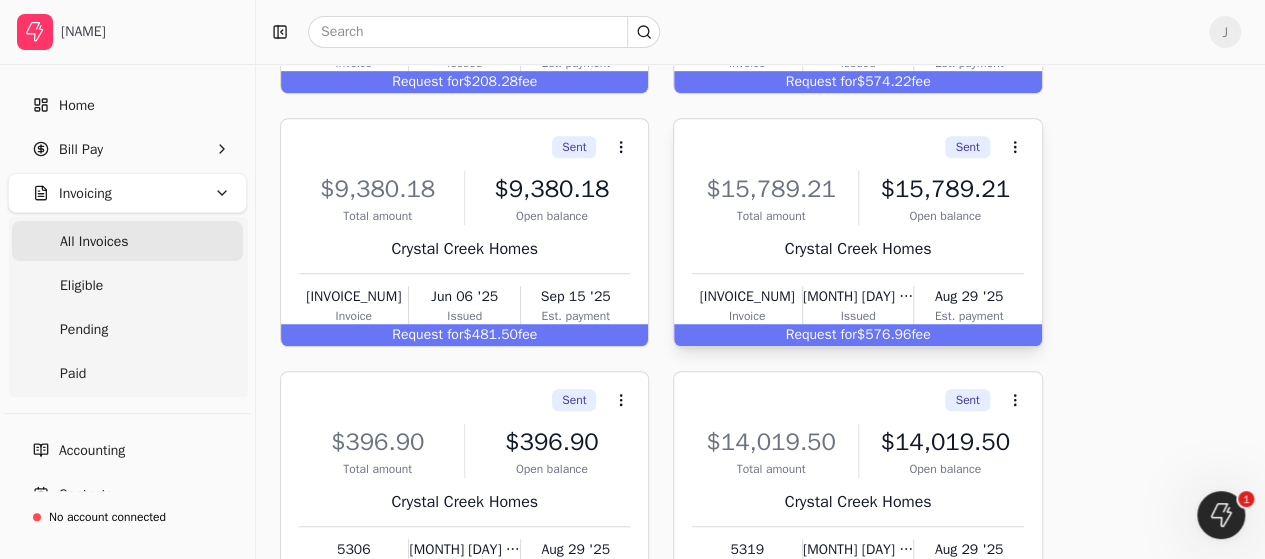 click on "Sent Context Menu Button" at bounding box center [855, 147] 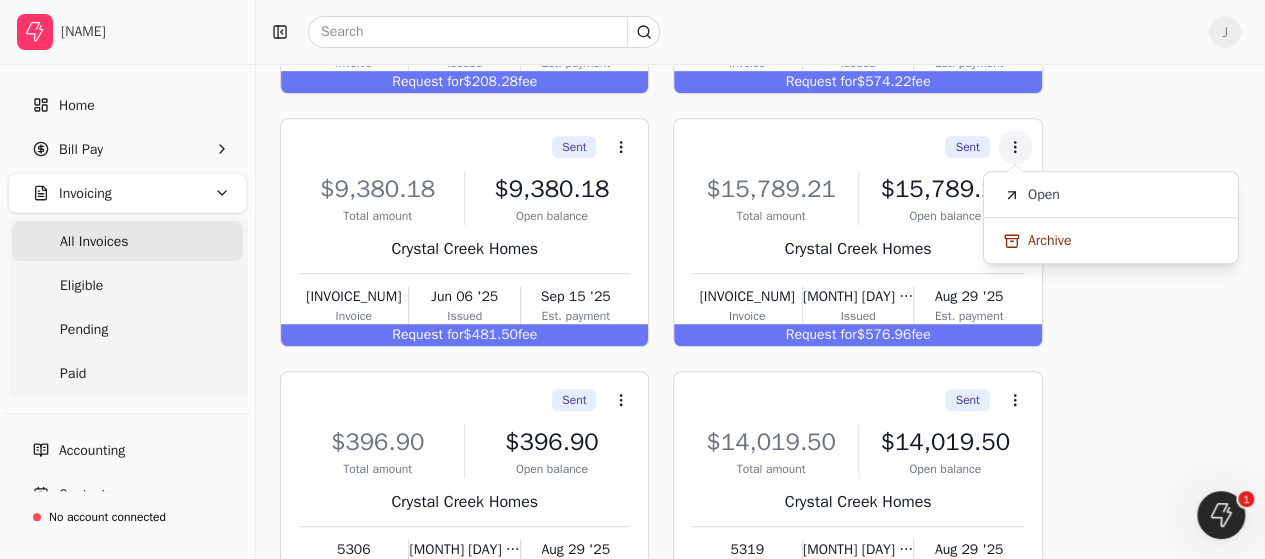 click on "Sent Issued:  [MONTH] [DAY], [YY] Invoice  record Invoice total [PRICE] Estimated payment date [MONTH] [DAY], [YY] Invoice From: [NAME] [EMAIL] [CITY], [STATE] [POSTAL_CODE] [INVOICE_NUM] Issued:  [MONTH] [DAY], [YY] Due:  [MONTH] [DAY], [YY] [PRICE] Bill to: [NAME] [EMAIL] [ADDRESS], [CITY], [STATE] [POSTAL_CODE] Items Rate Qty Amount [ITEM_CODE] [PRICE] [QTY] [PRICE] Subtotal Subtotal [PRICE] Total Total [PRICE] Attachments Upload file No file chosen Activity No activity found" at bounding box center [760, 232] 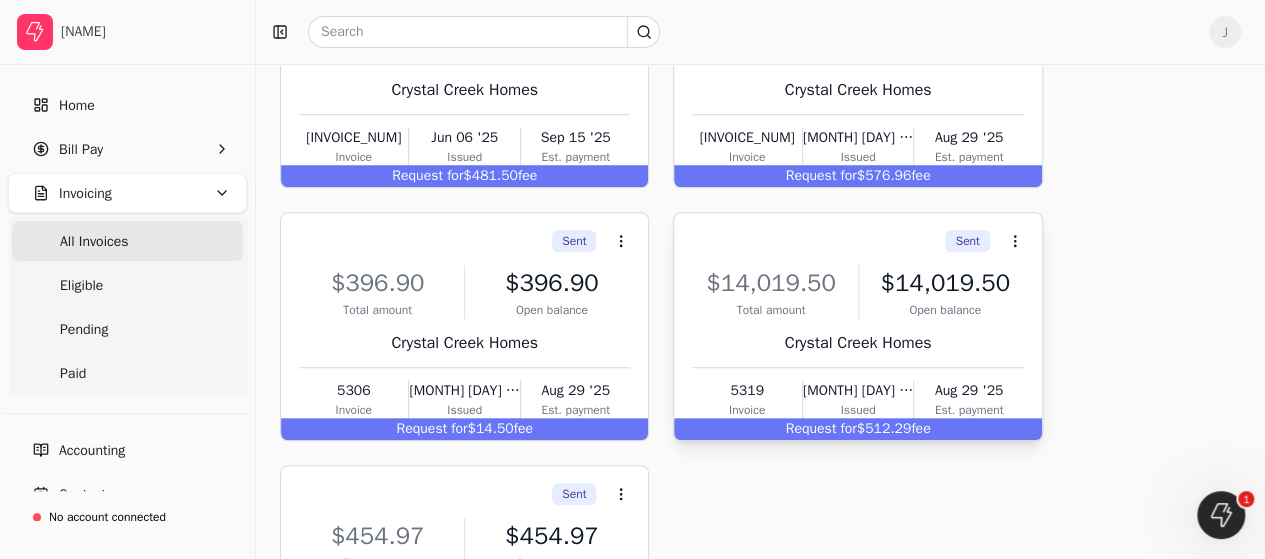 scroll, scrollTop: 788, scrollLeft: 0, axis: vertical 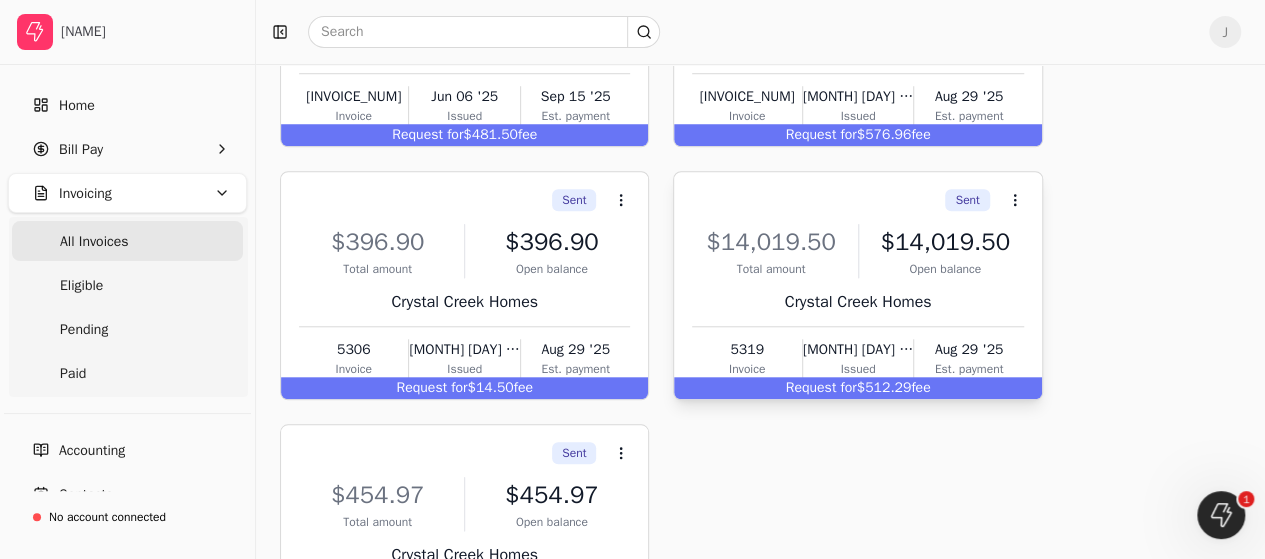 click on "Request for  [PRICE]  fee" at bounding box center (857, 388) 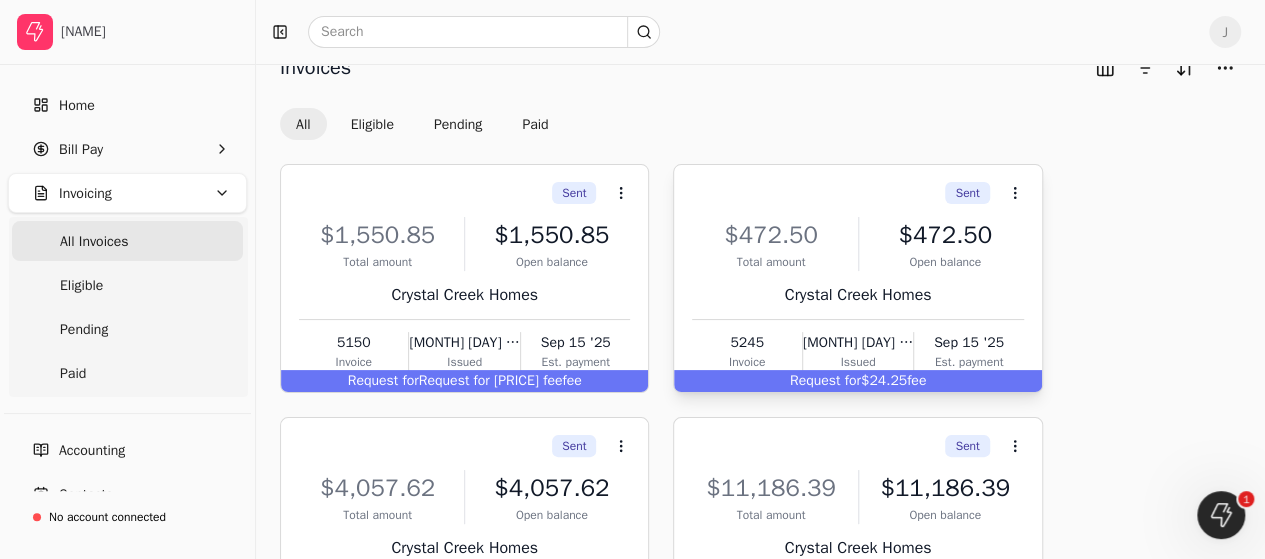 scroll, scrollTop: 0, scrollLeft: 0, axis: both 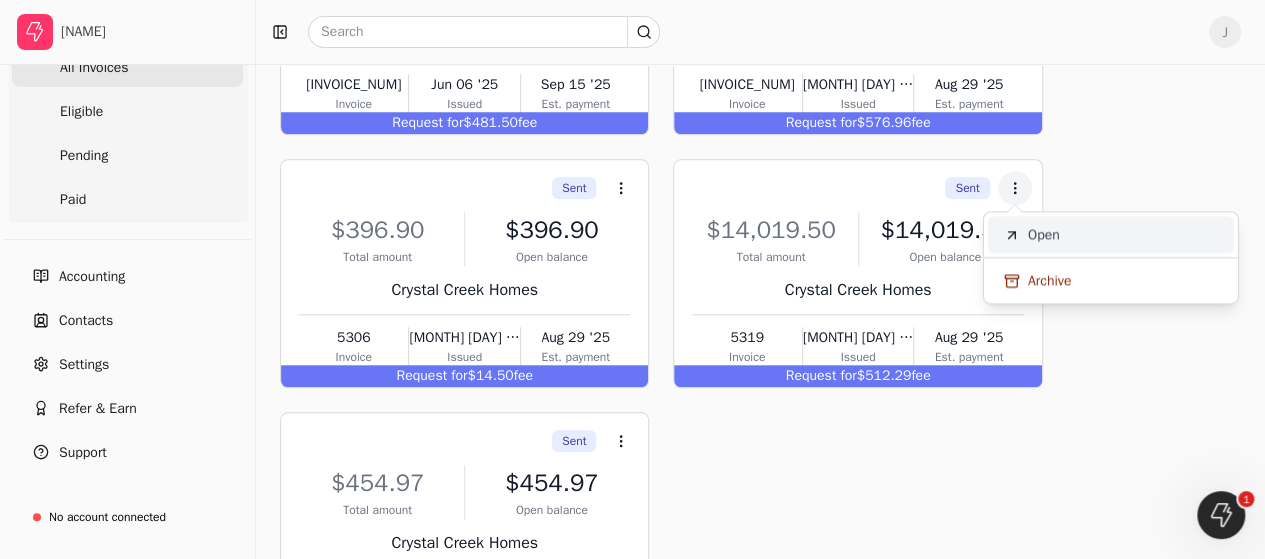 click on "Open" at bounding box center [1111, 234] 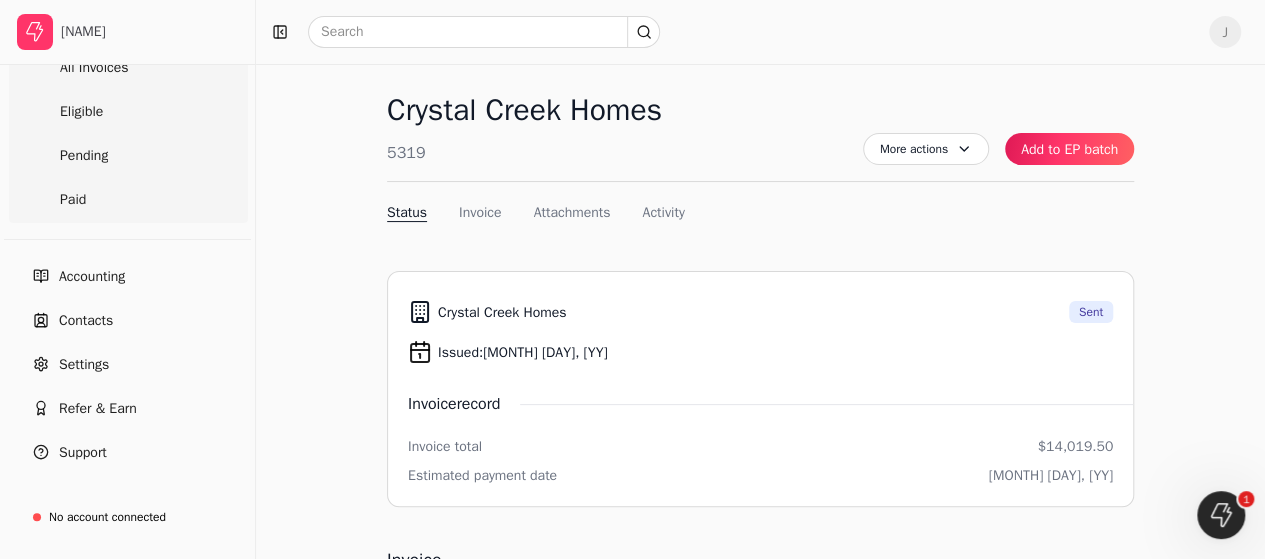 scroll, scrollTop: 0, scrollLeft: 0, axis: both 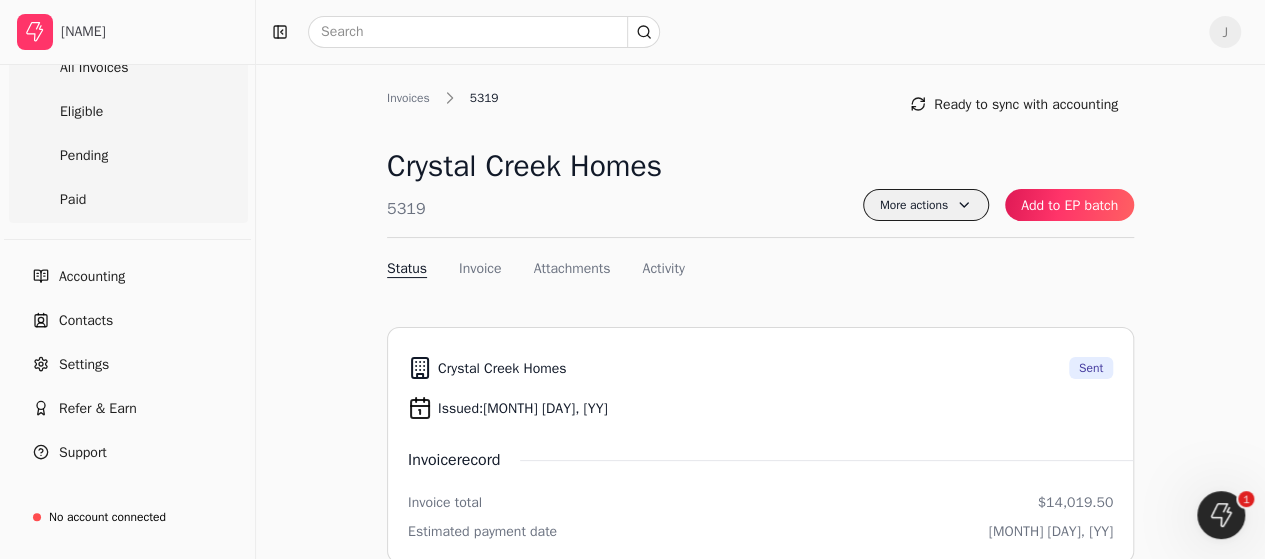 click on "More actions" at bounding box center [926, 205] 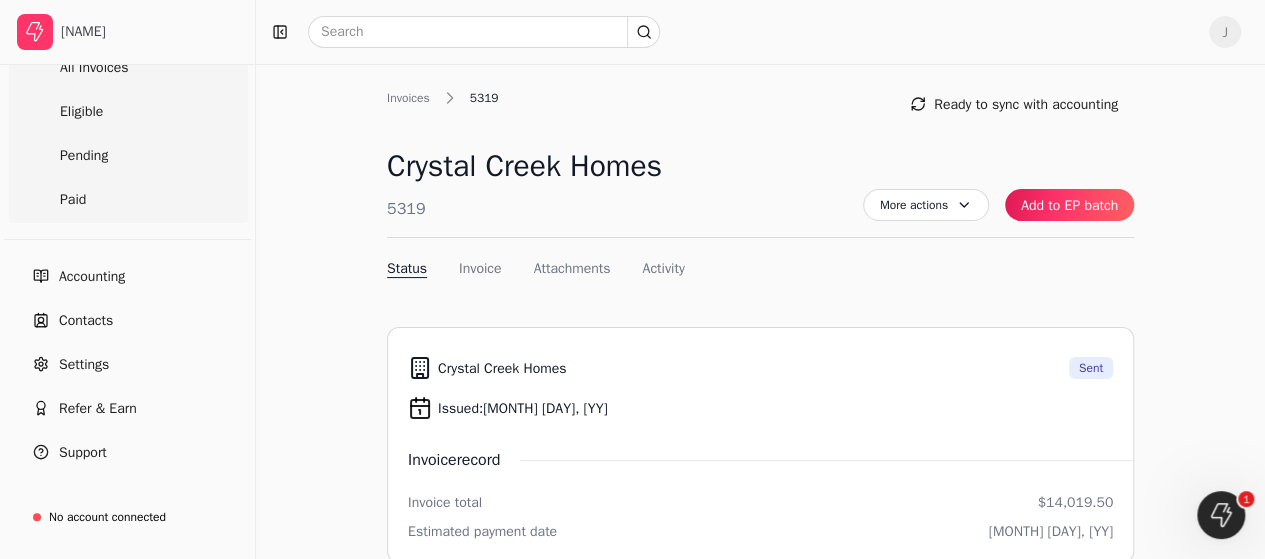 click on "[NAME] [INVOICE_NUM] More actions Context Menu Button Add to EP batch" at bounding box center (760, 191) 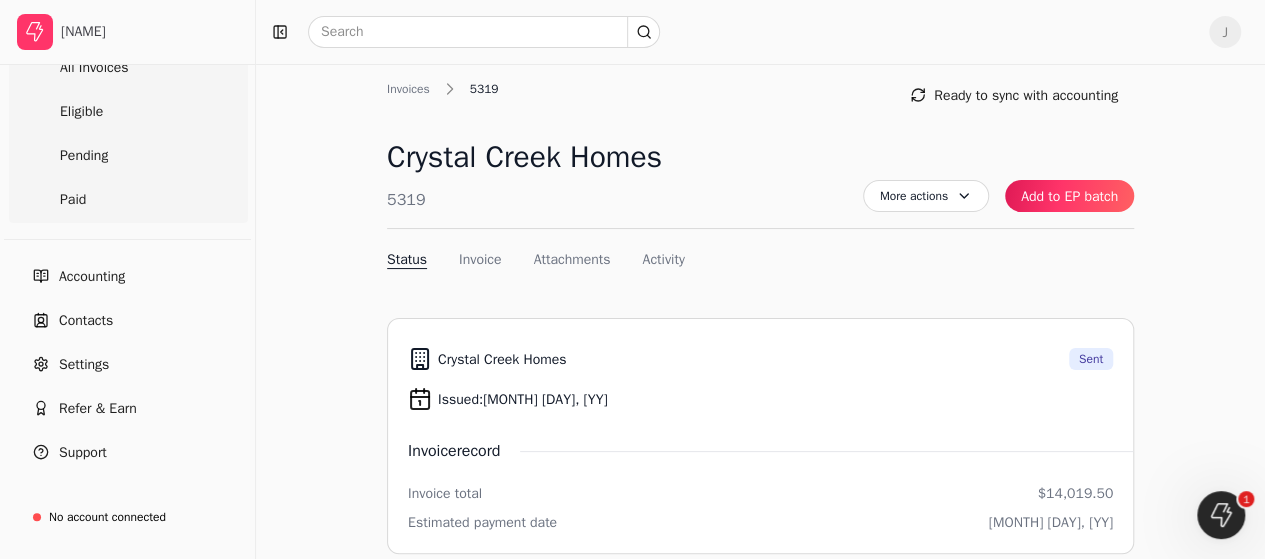scroll, scrollTop: 0, scrollLeft: 0, axis: both 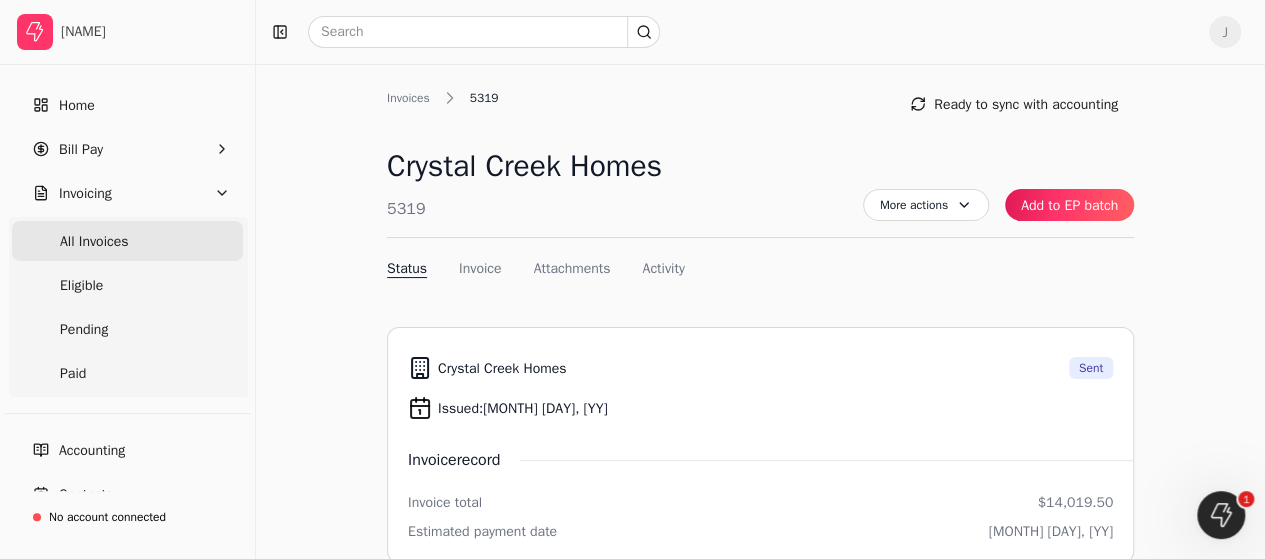 click on "All Invoices" at bounding box center (127, 241) 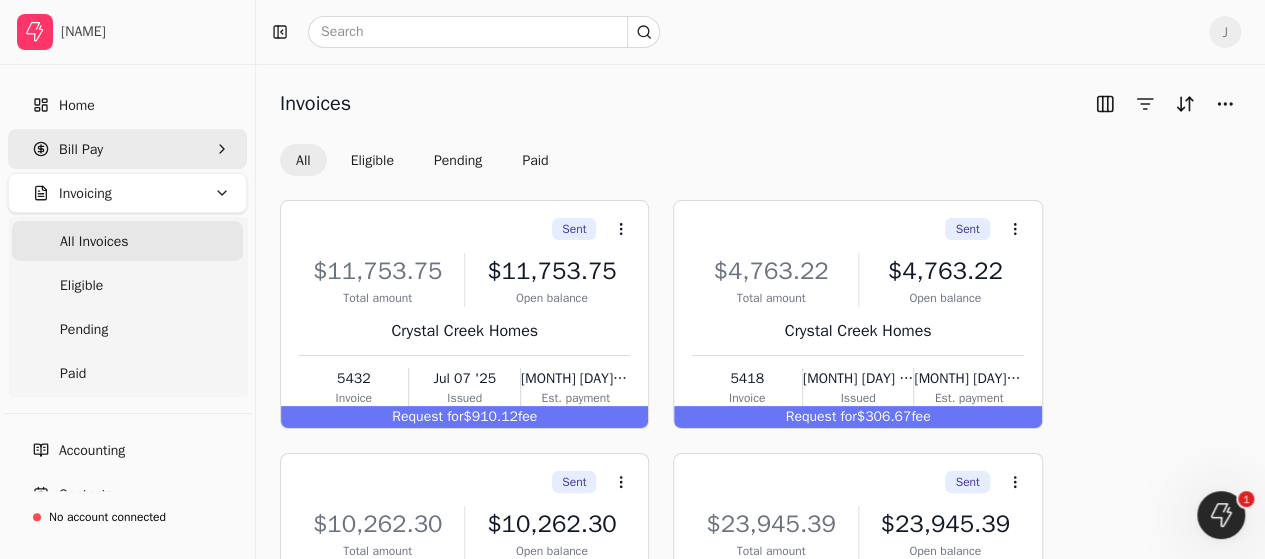 click 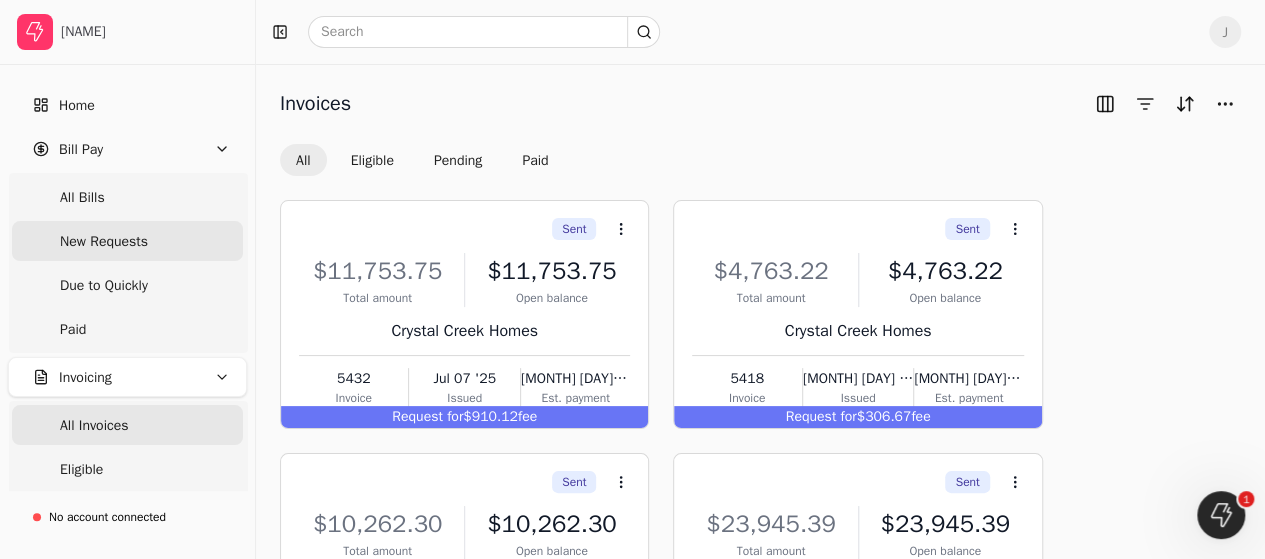 click on "New Requests" at bounding box center (127, 241) 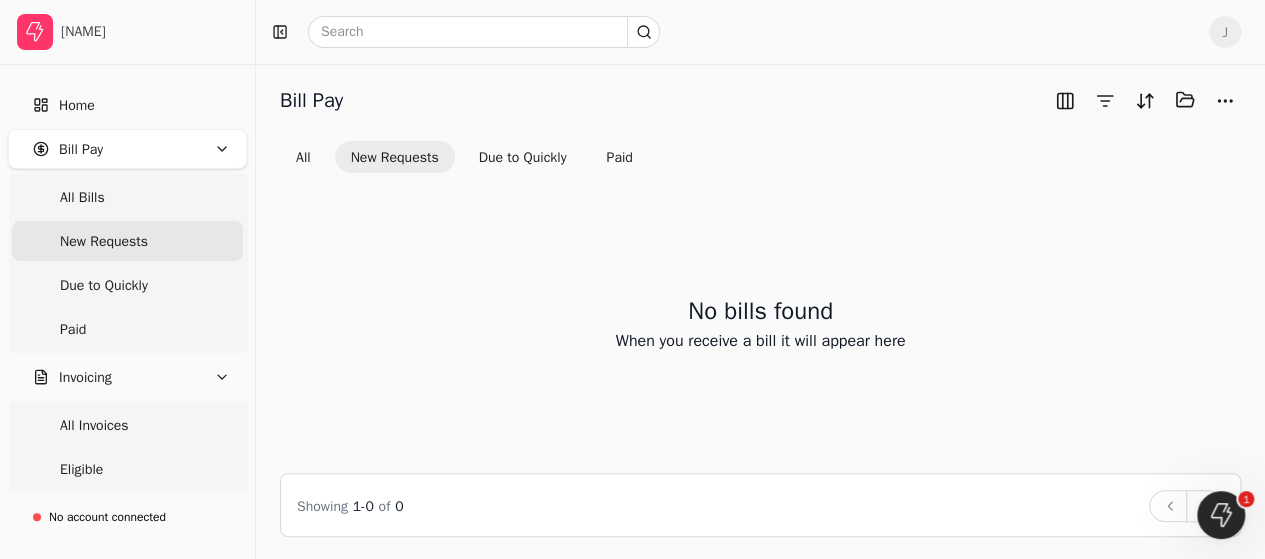 scroll, scrollTop: 4, scrollLeft: 0, axis: vertical 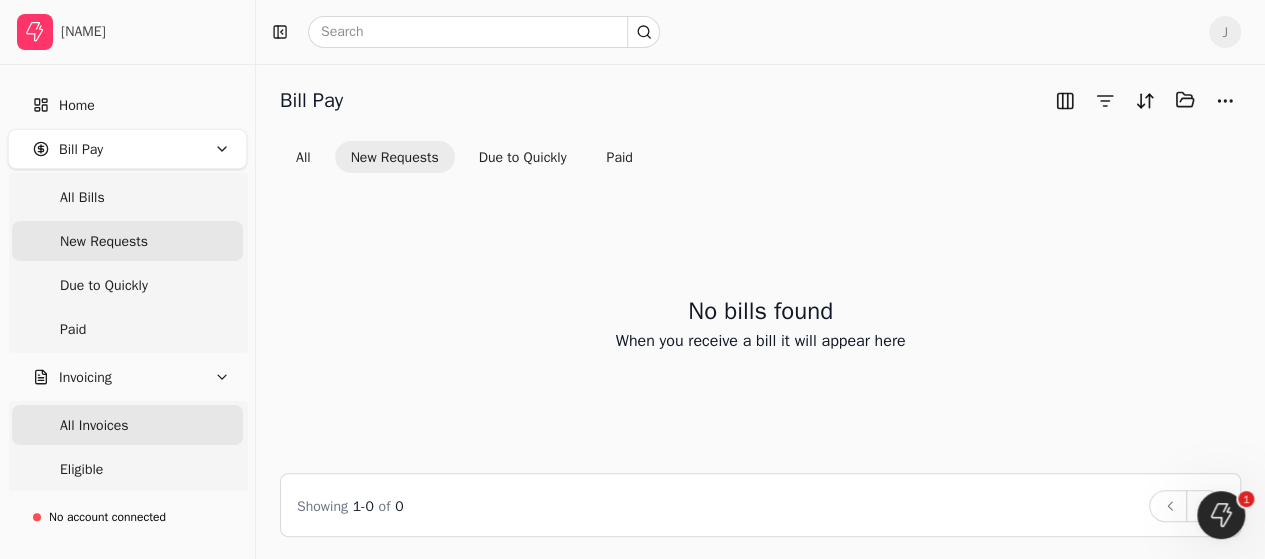 click on "All Invoices" at bounding box center [127, 425] 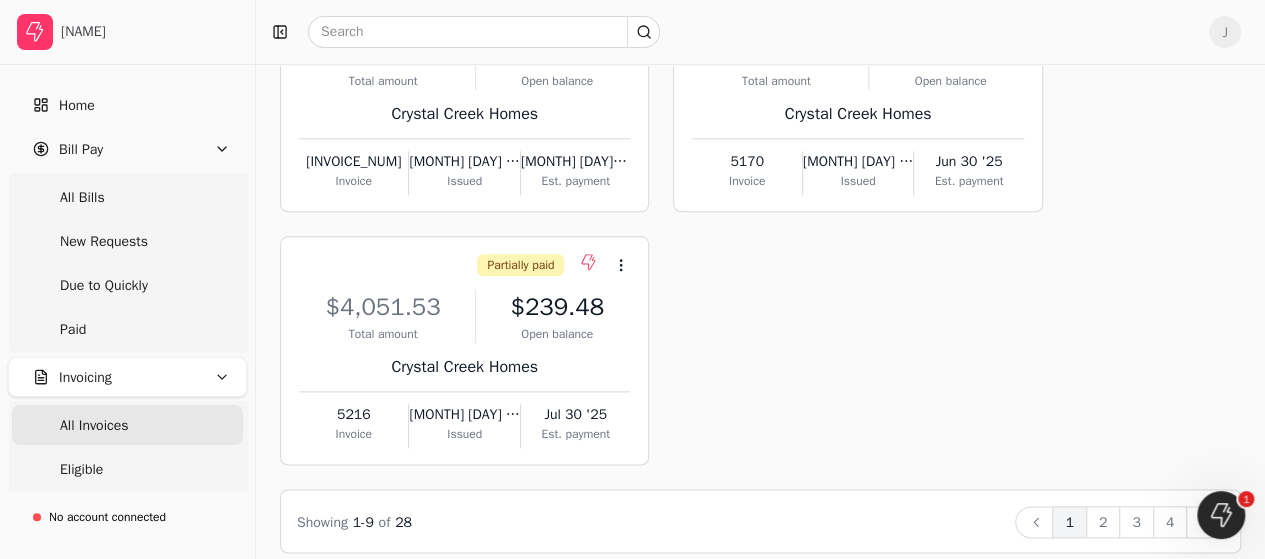 scroll, scrollTop: 988, scrollLeft: 0, axis: vertical 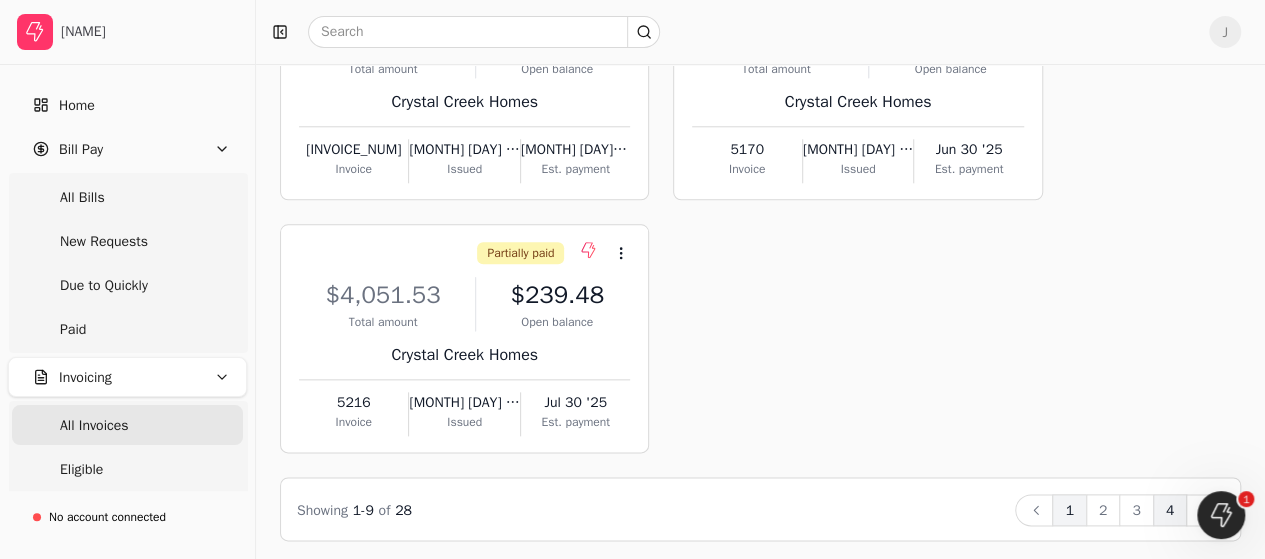 click on "4" at bounding box center [1170, 510] 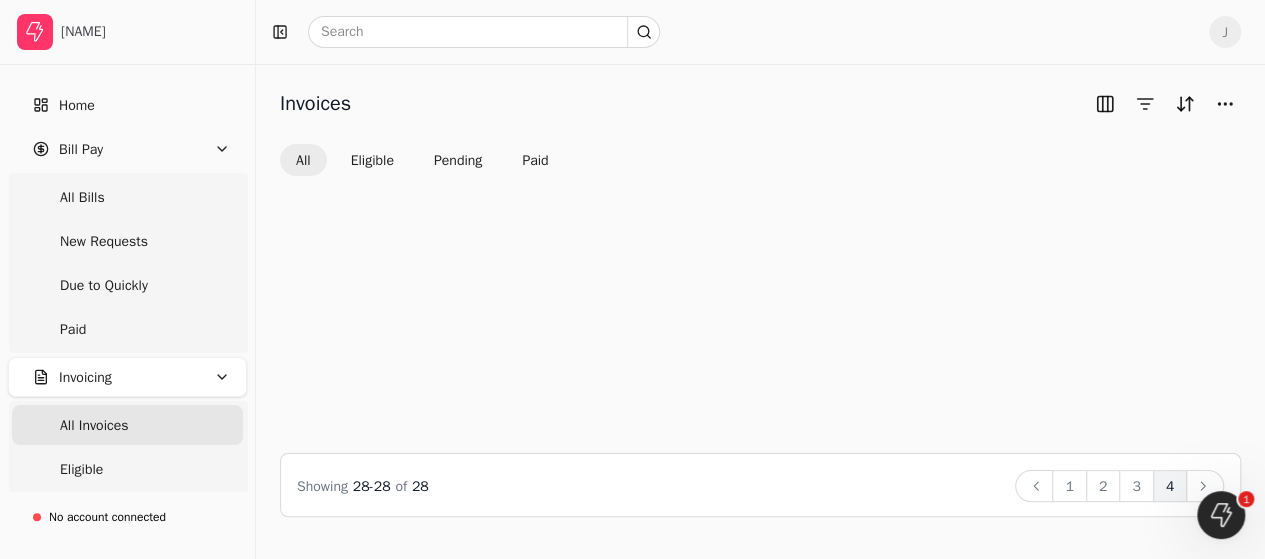 scroll, scrollTop: 0, scrollLeft: 0, axis: both 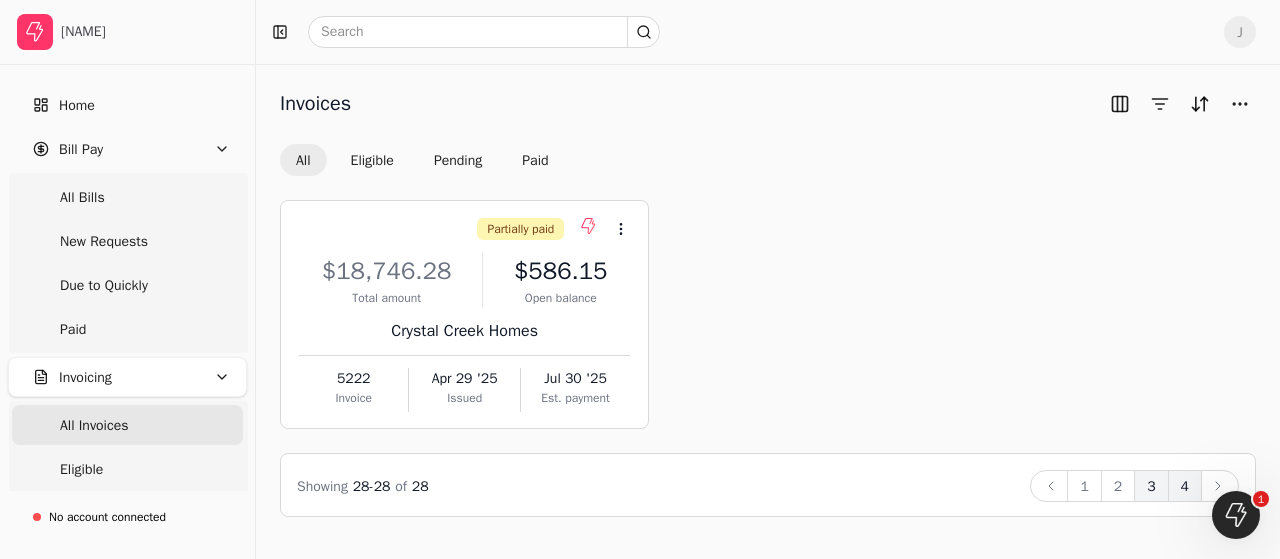 click on "3" at bounding box center [1151, 486] 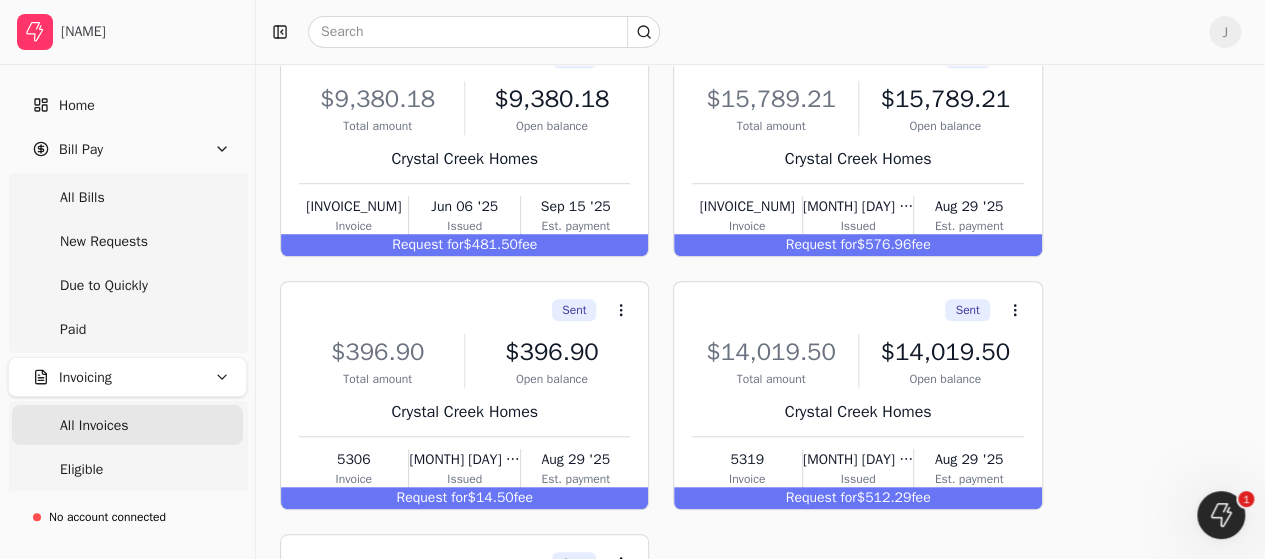 scroll, scrollTop: 800, scrollLeft: 0, axis: vertical 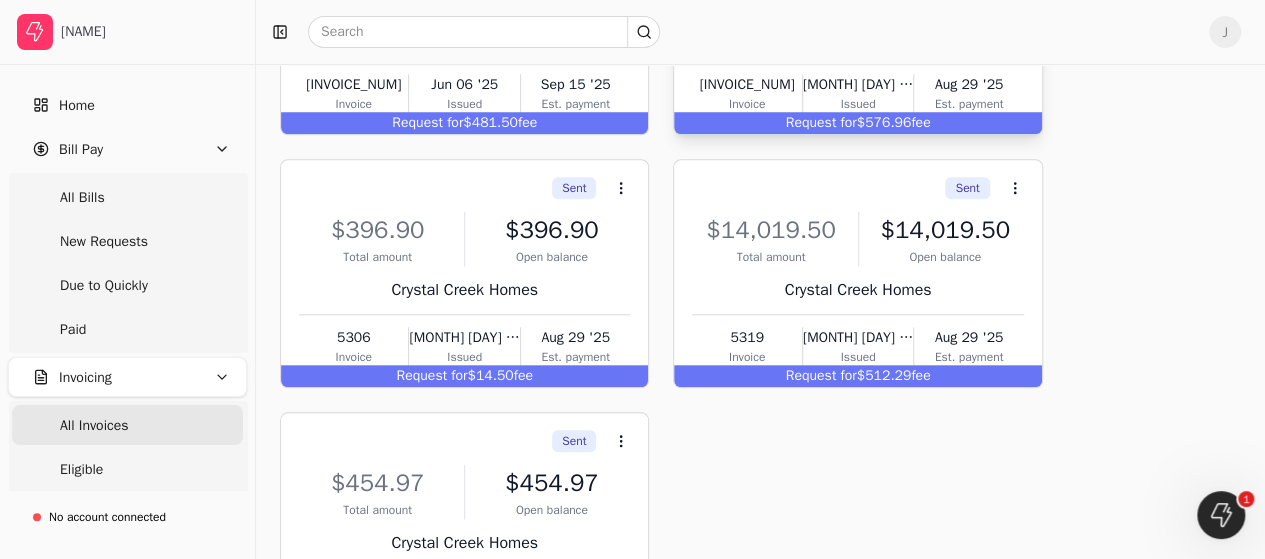 click on "Request for  [PRICE]  fee" at bounding box center [857, 123] 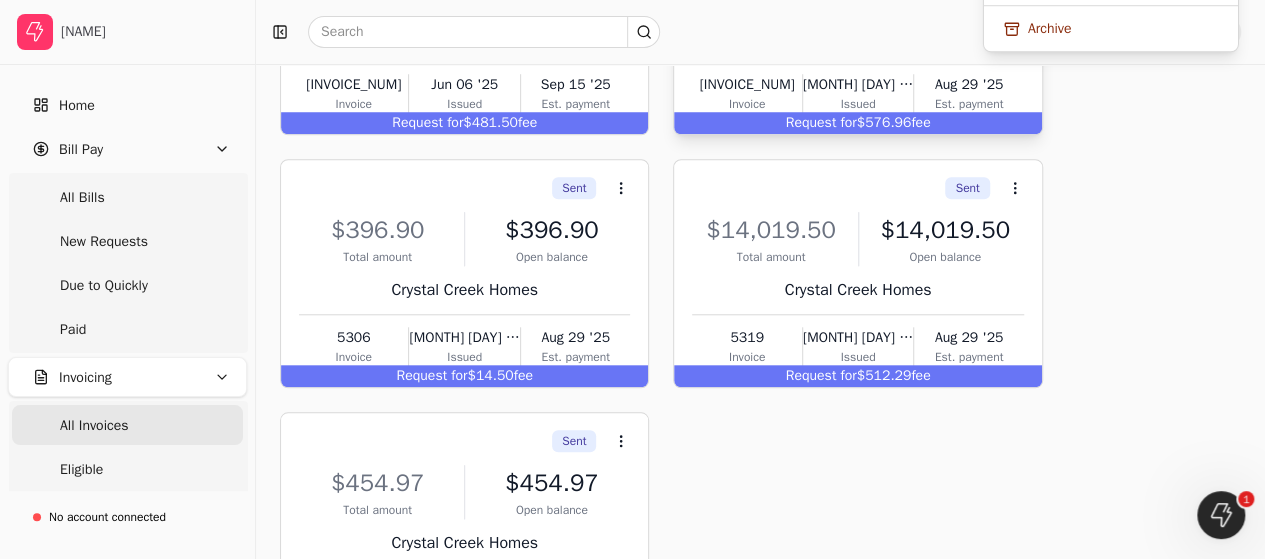 scroll, scrollTop: 600, scrollLeft: 0, axis: vertical 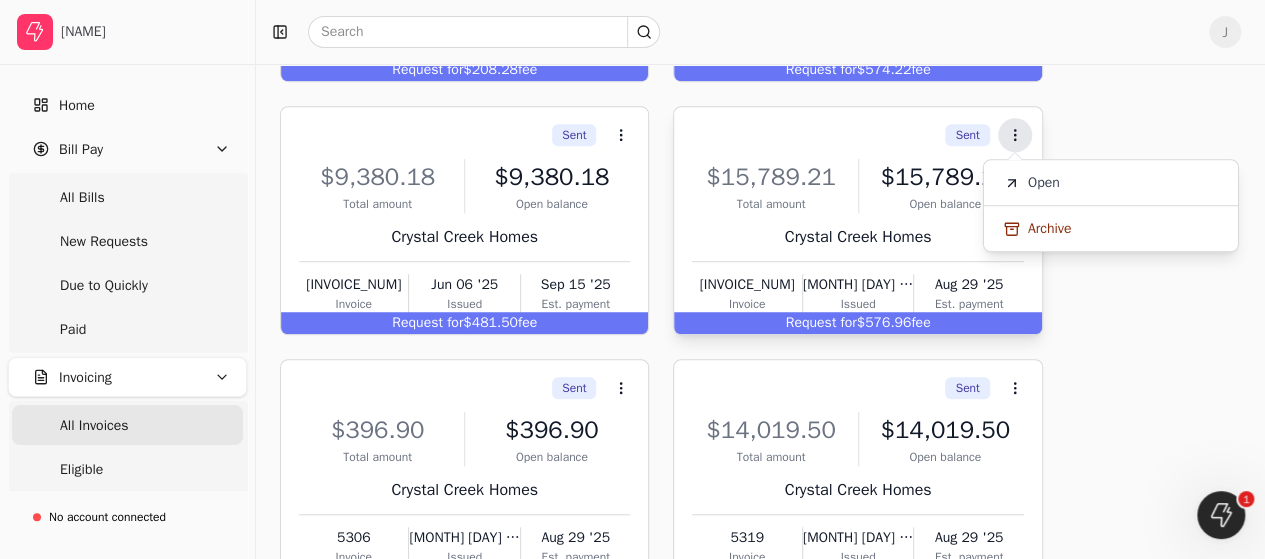 click 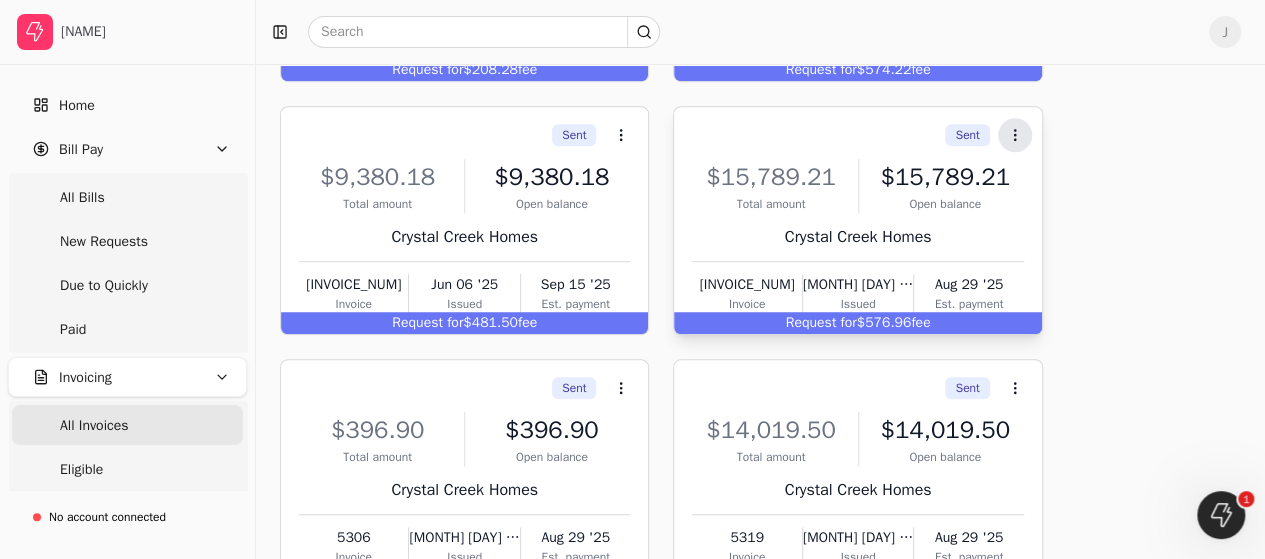 click 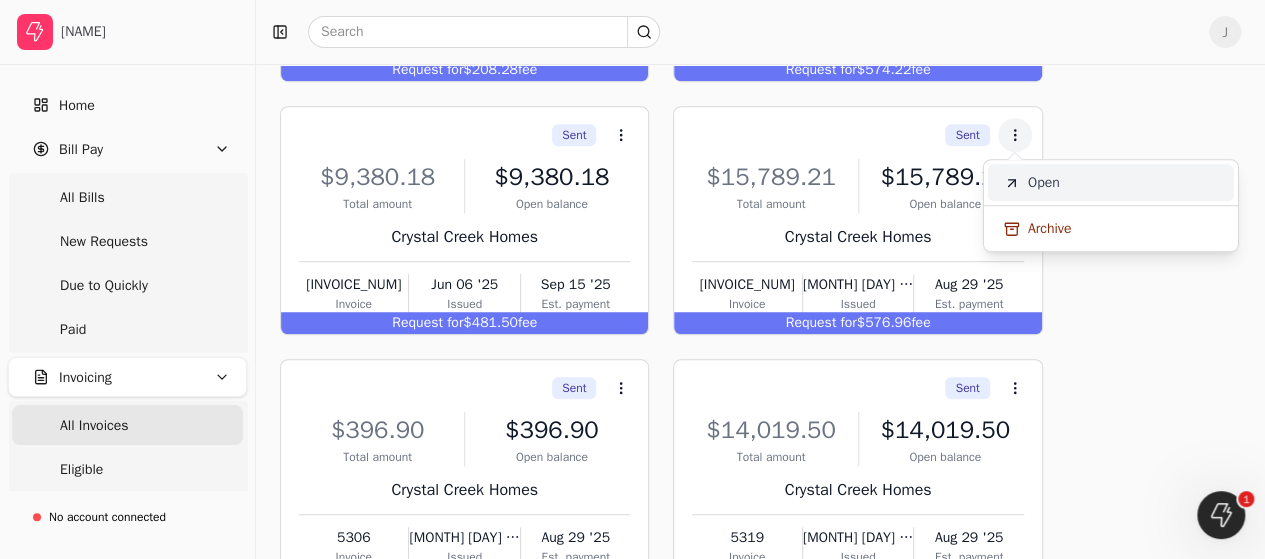 click on "Open" at bounding box center (1044, 182) 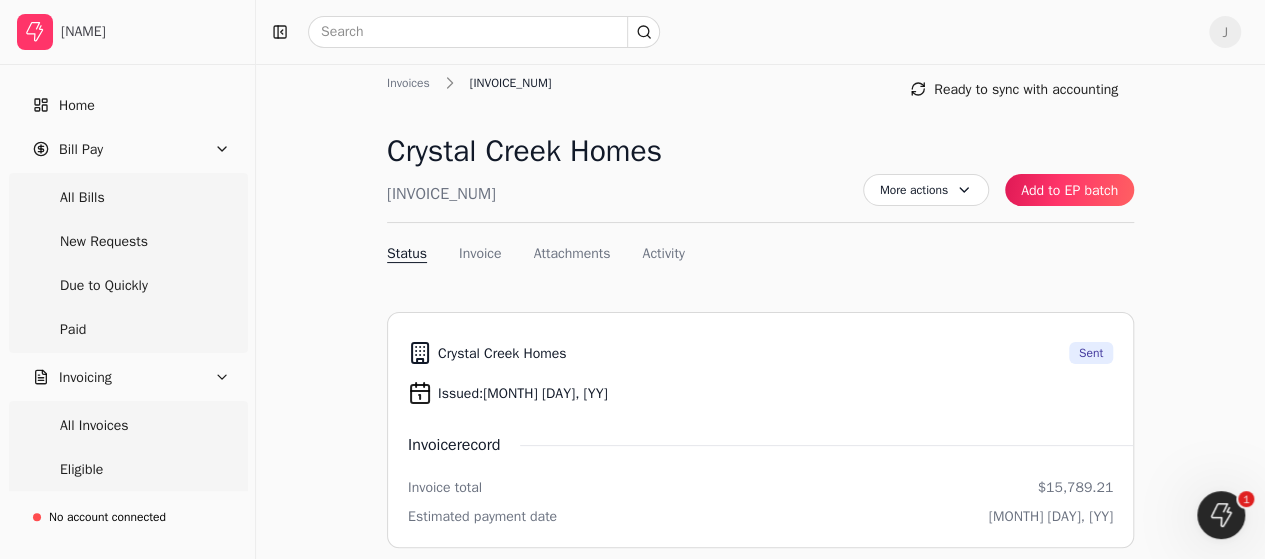scroll, scrollTop: 0, scrollLeft: 0, axis: both 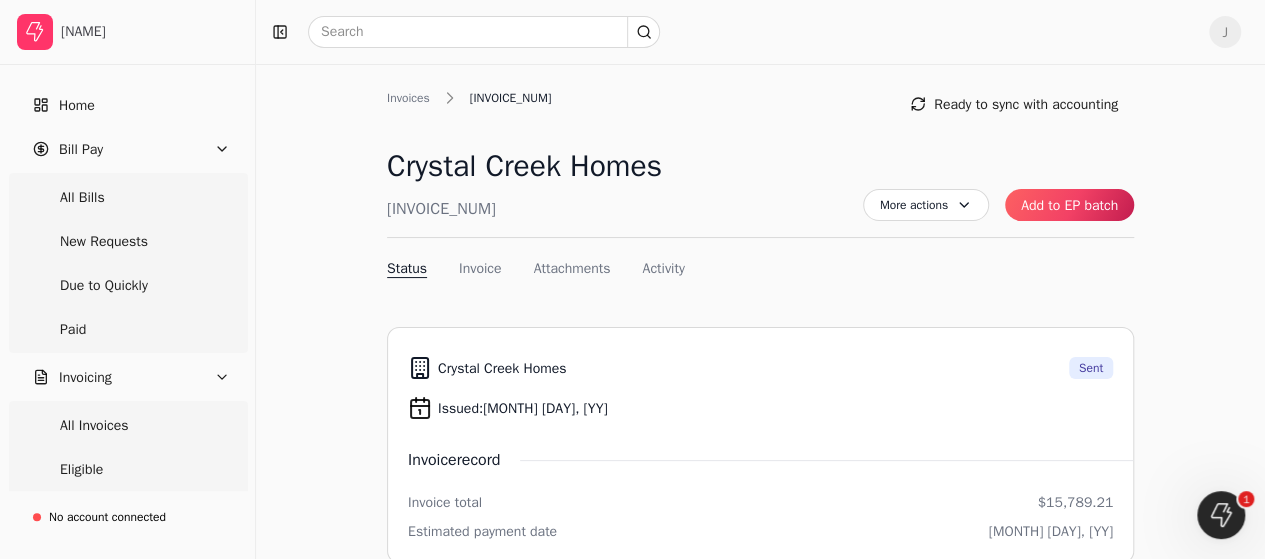 click on "Add to EP batch" at bounding box center (1069, 205) 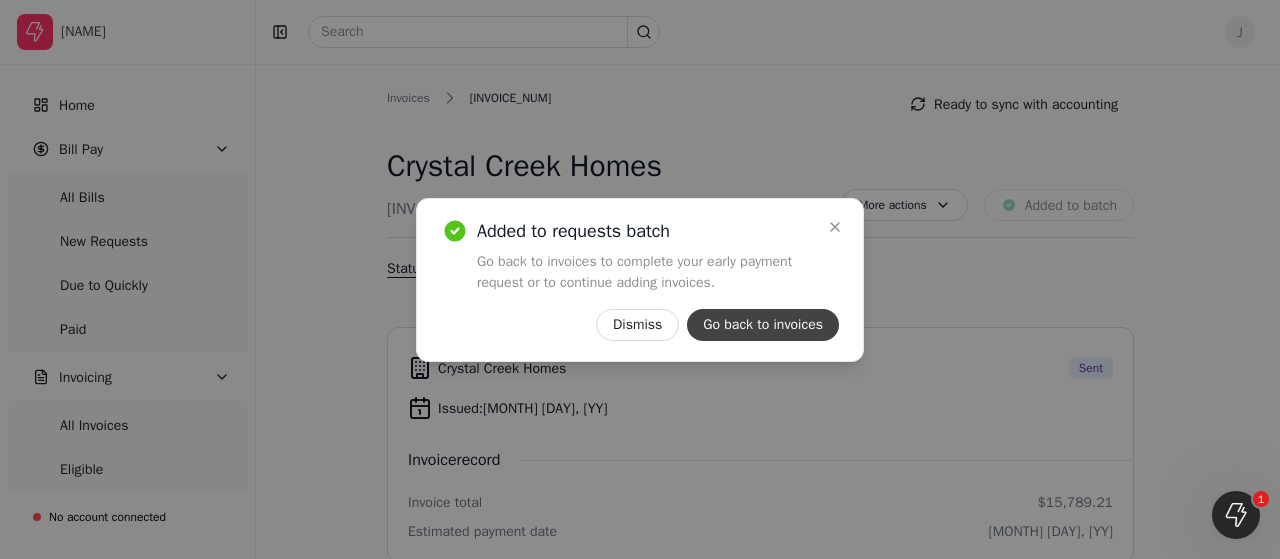 click on "Go back to invoices" at bounding box center [763, 325] 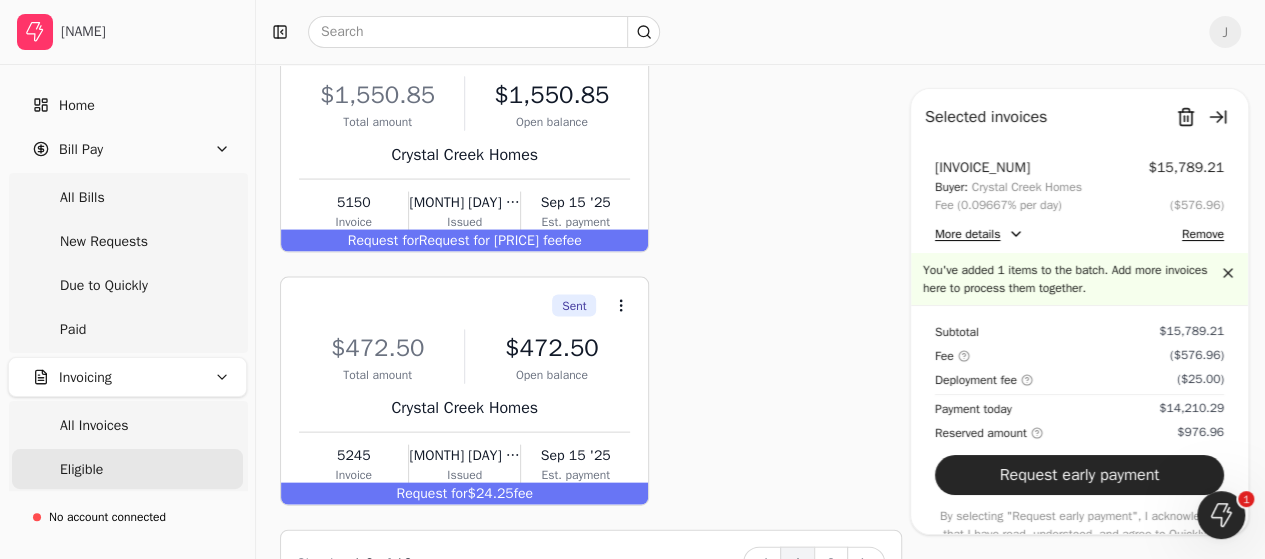 scroll, scrollTop: 1996, scrollLeft: 0, axis: vertical 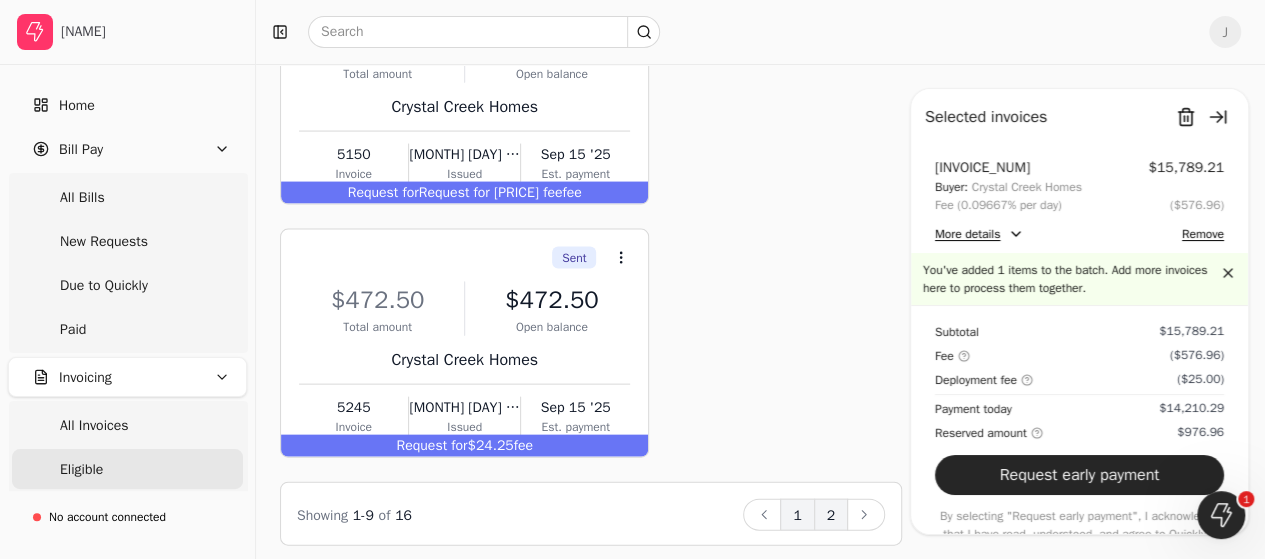 click on "2" at bounding box center (831, 515) 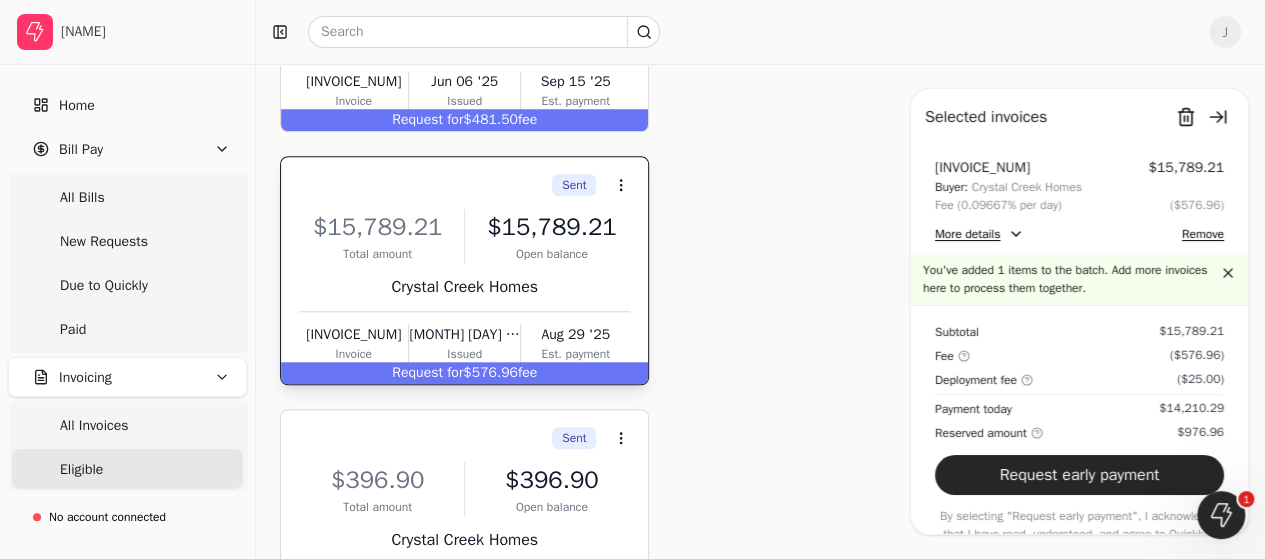 scroll, scrollTop: 692, scrollLeft: 0, axis: vertical 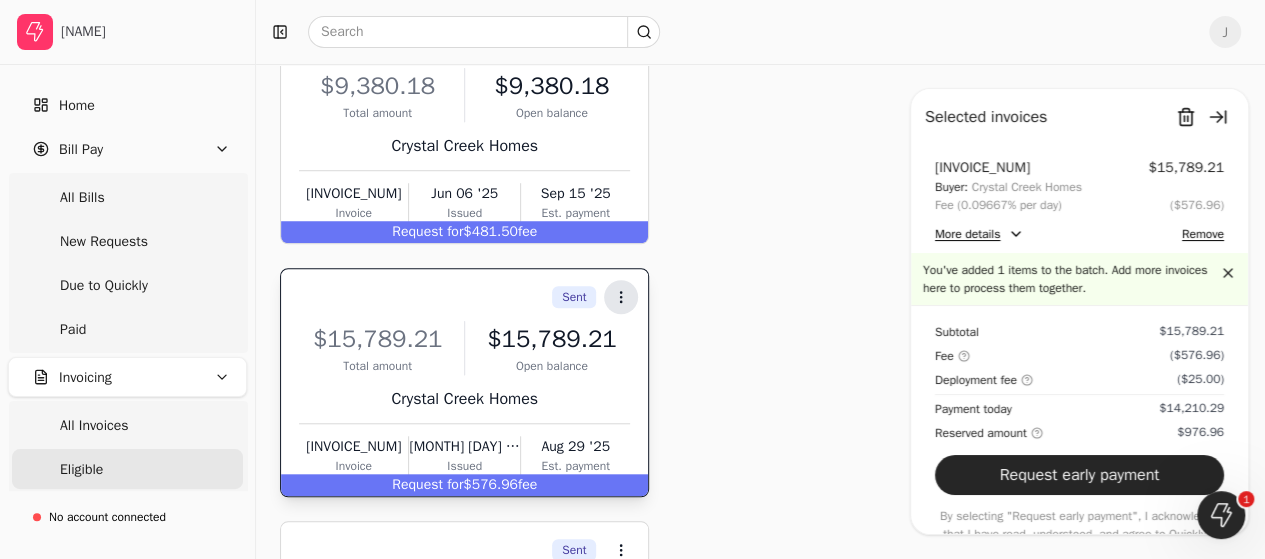 click 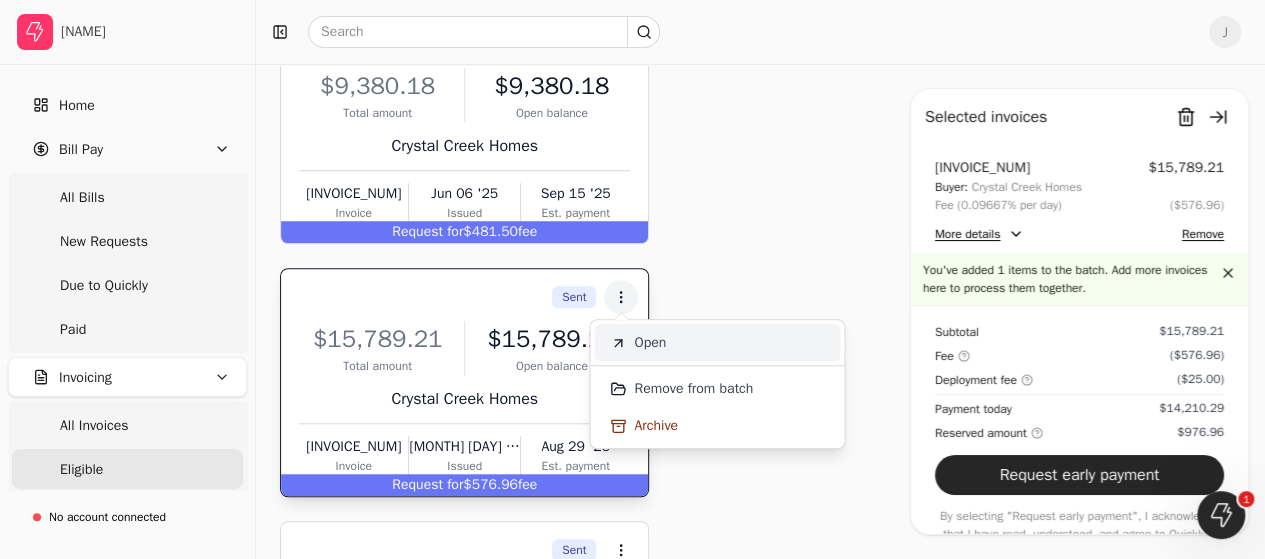 click on "Open" at bounding box center [717, 342] 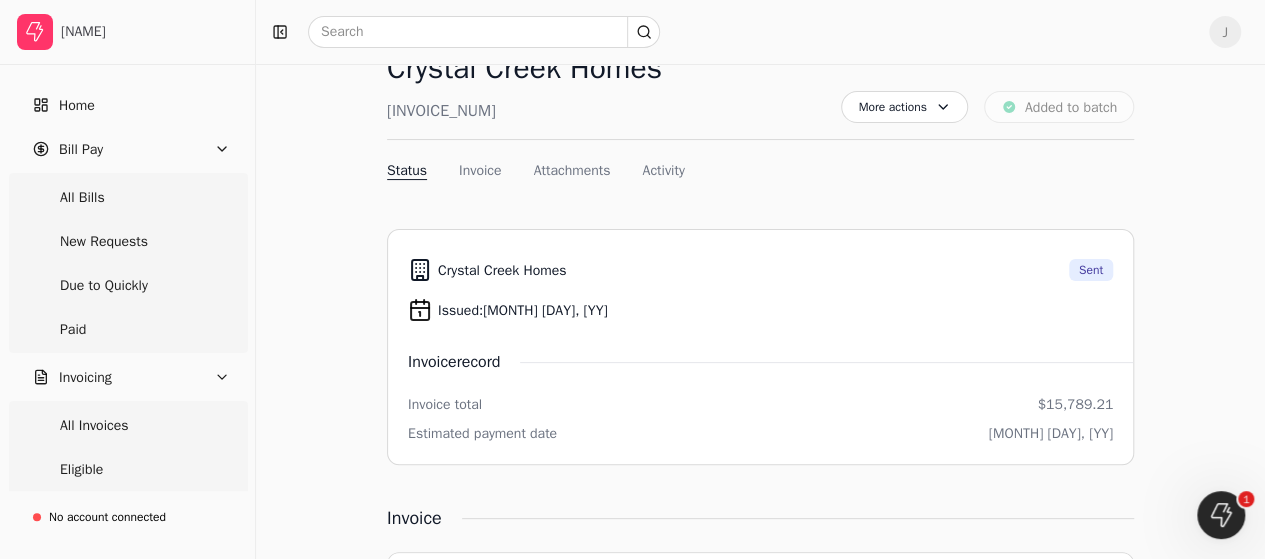 scroll, scrollTop: 0, scrollLeft: 0, axis: both 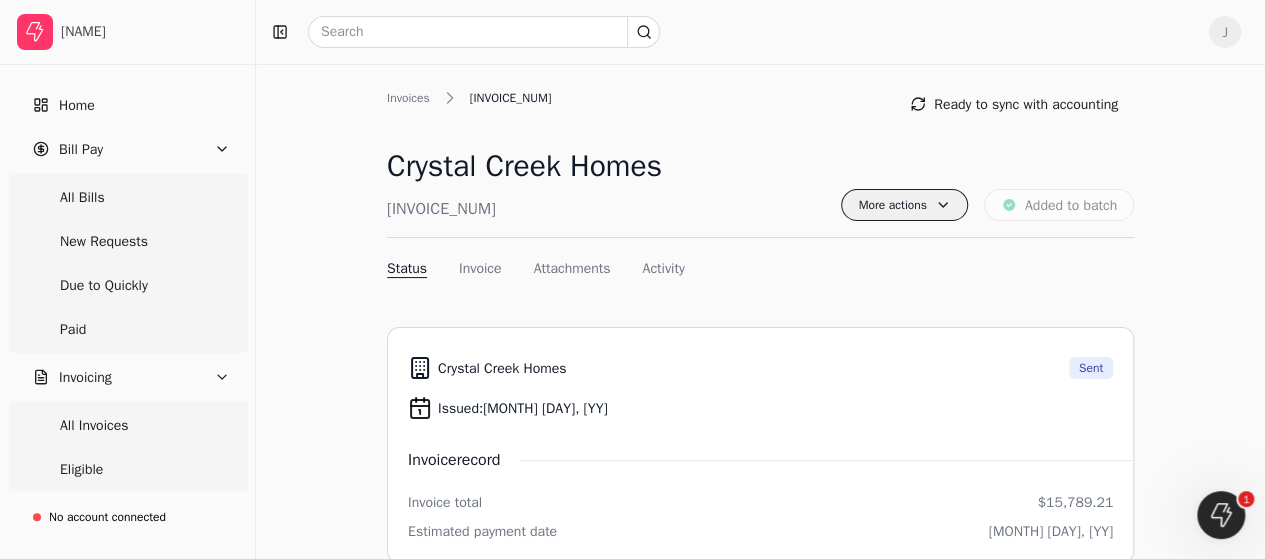 click on "More actions" at bounding box center [904, 205] 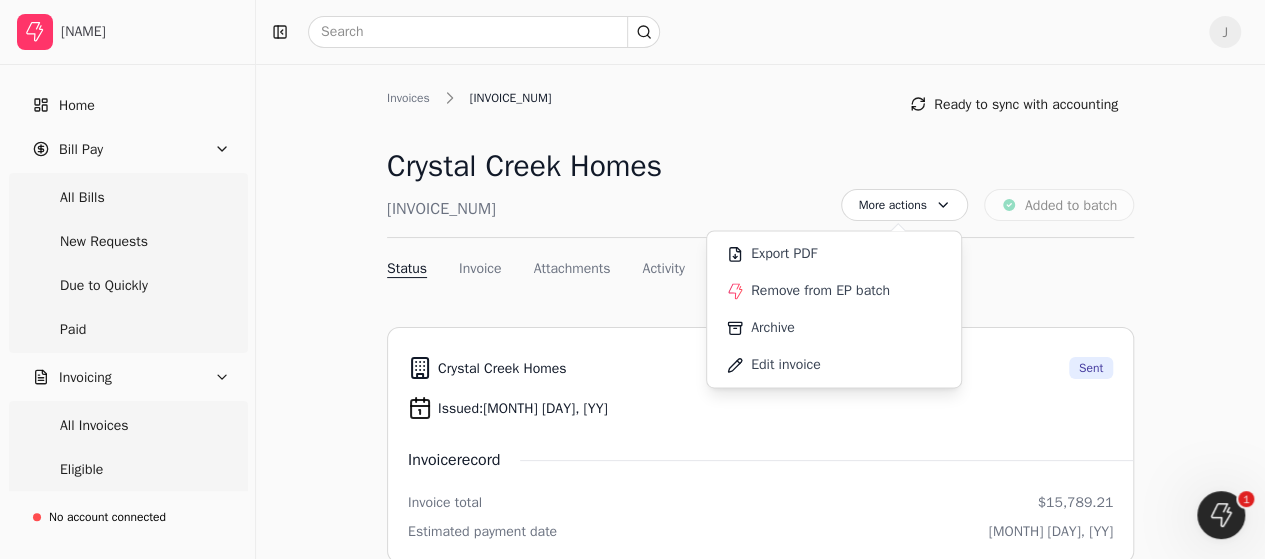 click on "[NAME] Sent Issued:  [MONTH] [DAY], [YY] Invoice  record Invoice total [PRICE] Estimated payment date [MONTH] [DAY], [YY] Invoice From: [NAME] [EMAIL] [CITY], [STATE] [POSTAL_CODE] [INVOICE_NUM] Issued:  [MONTH] [DAY], [YY] Due:  [MONTH] [DAY], [YY] [PRICE] Bill to: [NAME] [EMAIL] [ADDRESS], [CITY], [STATE] [POSTAL_CODE] Items Rate Qty Amount [ITEM_CODE] [PRICE] [QTY] [PRICE] Subtotal Subtotal [PRICE] Total Total [PRICE] Attachments Upload file No file chosen Activity No activity found" at bounding box center (760, 1110) 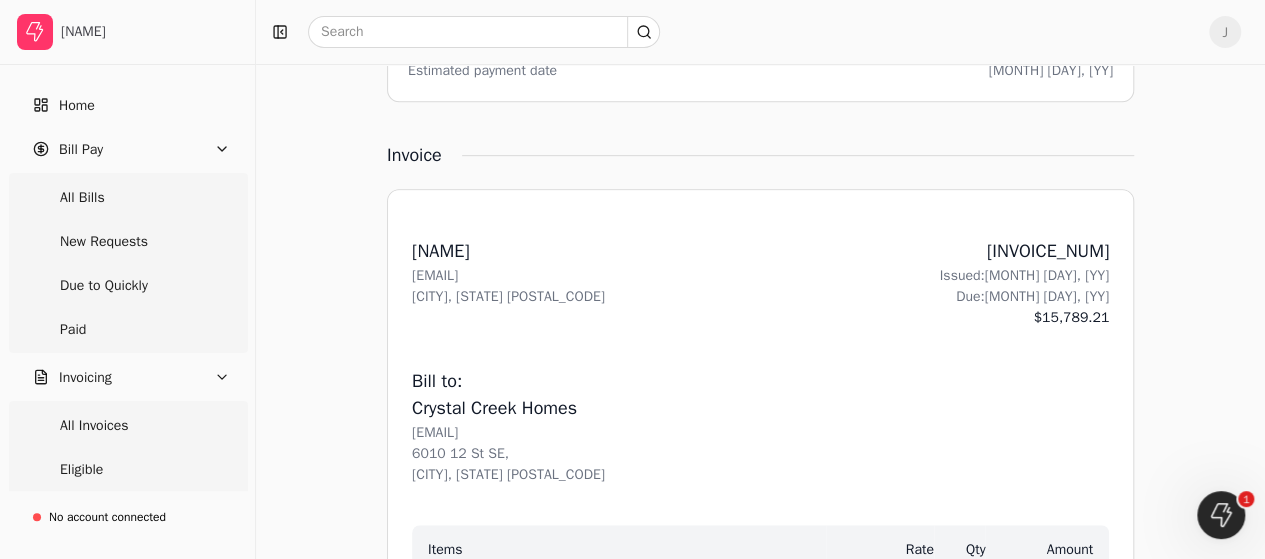 scroll, scrollTop: 200, scrollLeft: 0, axis: vertical 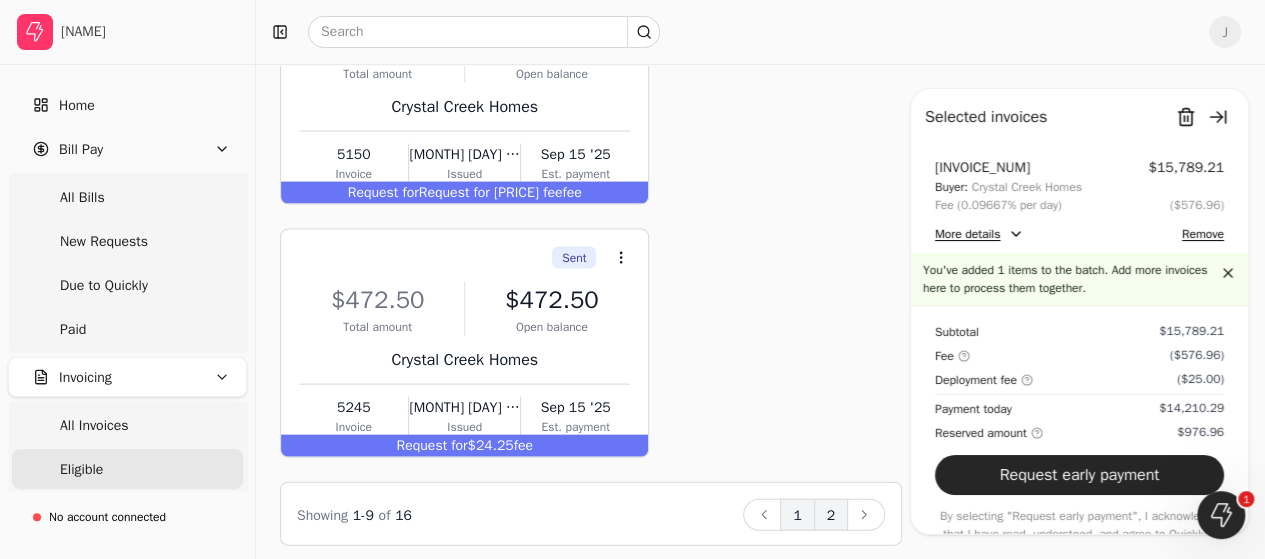 click on "2" at bounding box center [831, 515] 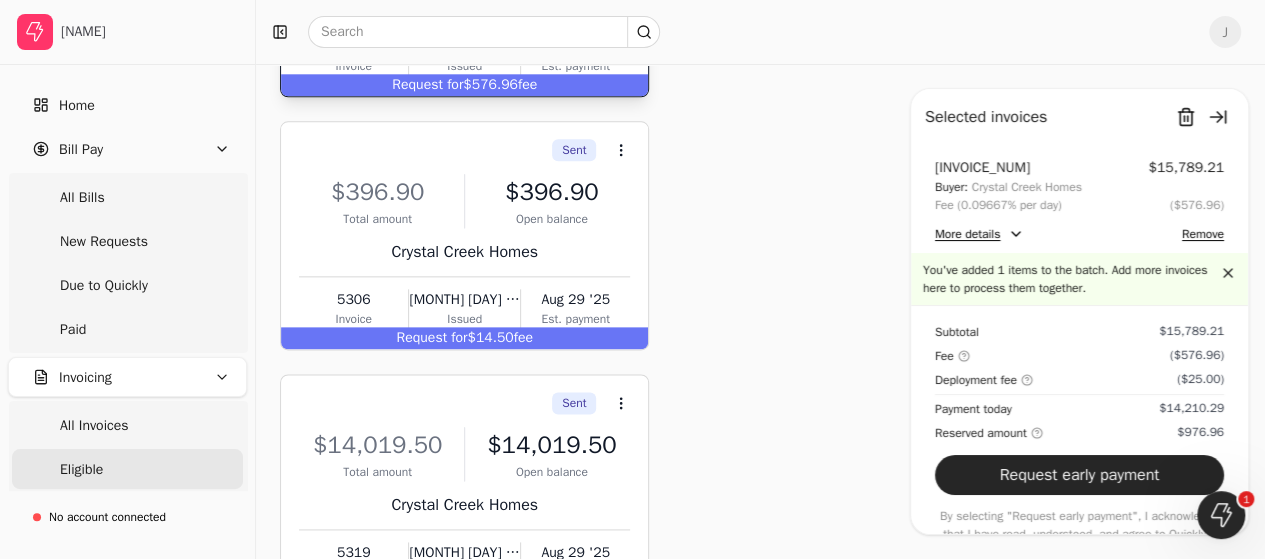 scroll, scrollTop: 1292, scrollLeft: 0, axis: vertical 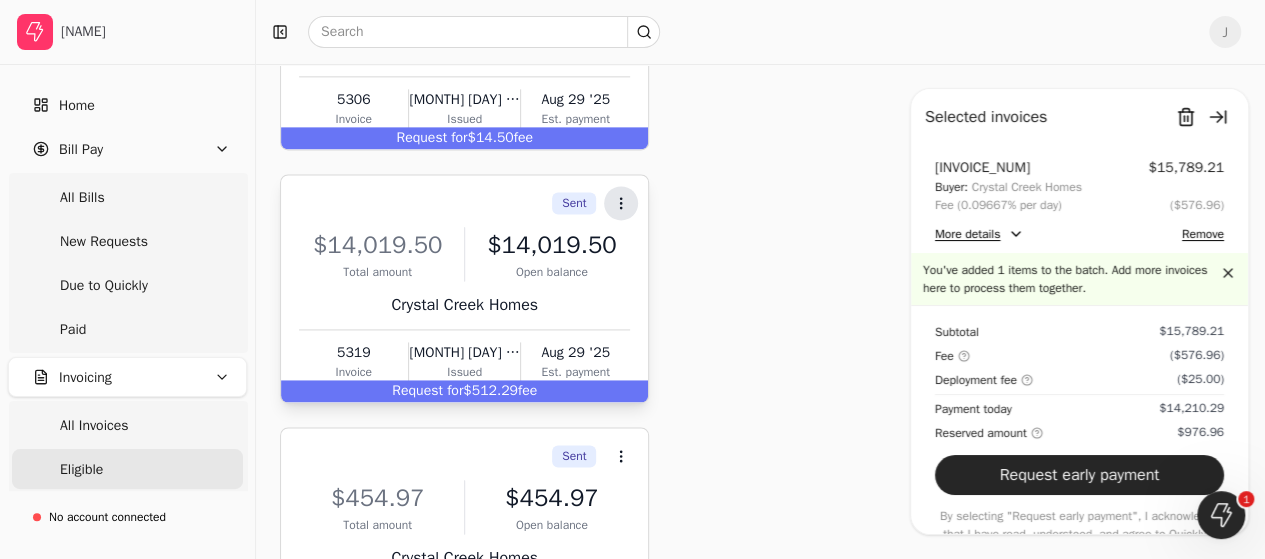 click 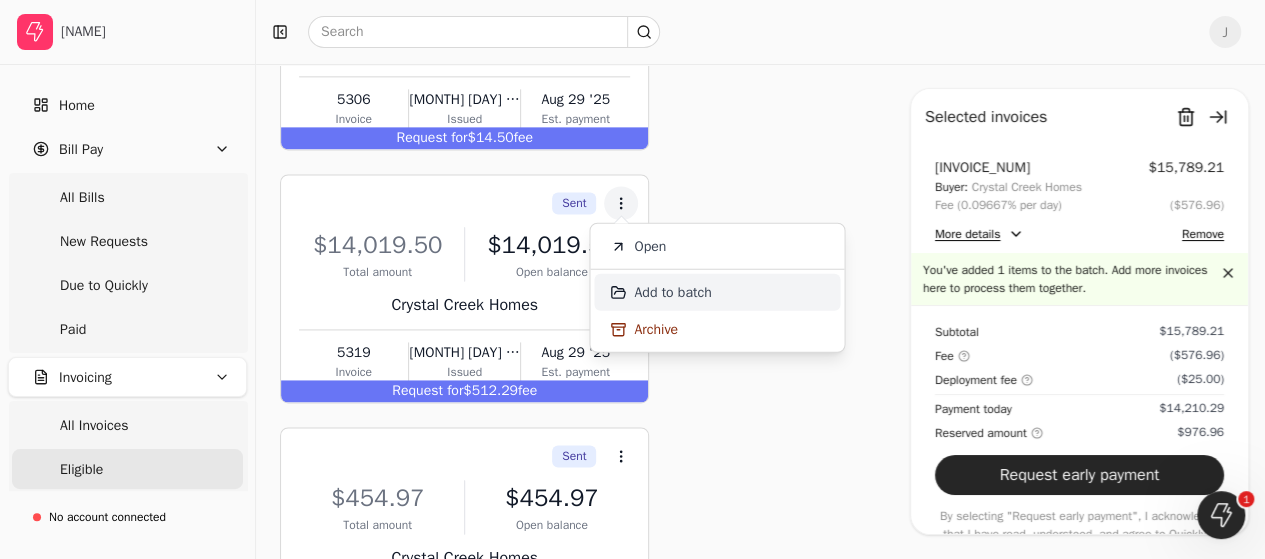 click on "Add to batch" at bounding box center [672, 291] 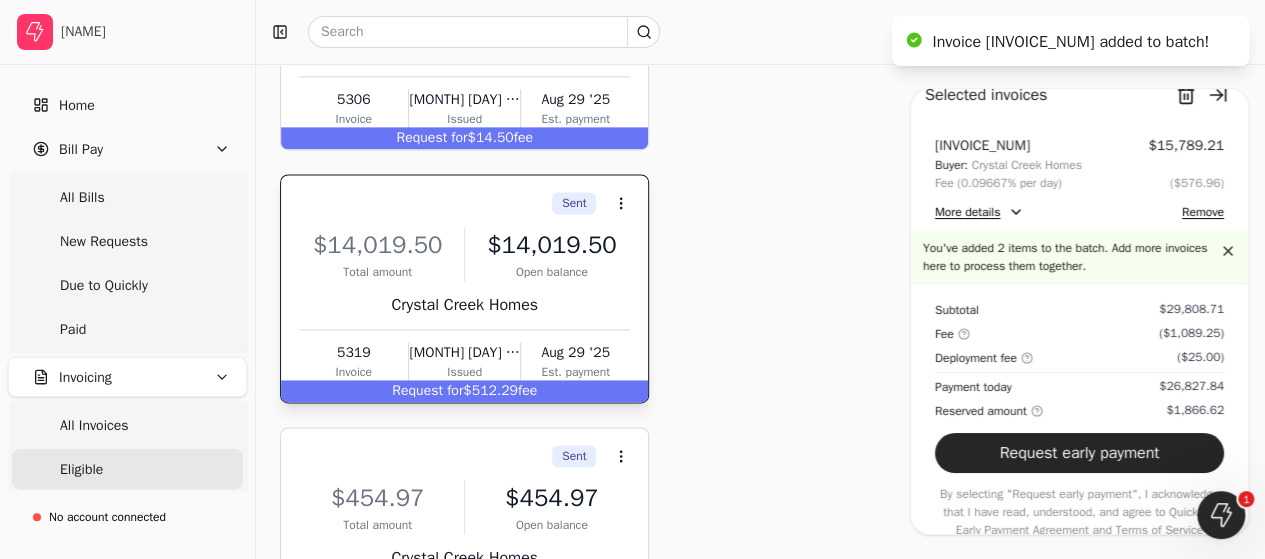 scroll, scrollTop: 43, scrollLeft: 0, axis: vertical 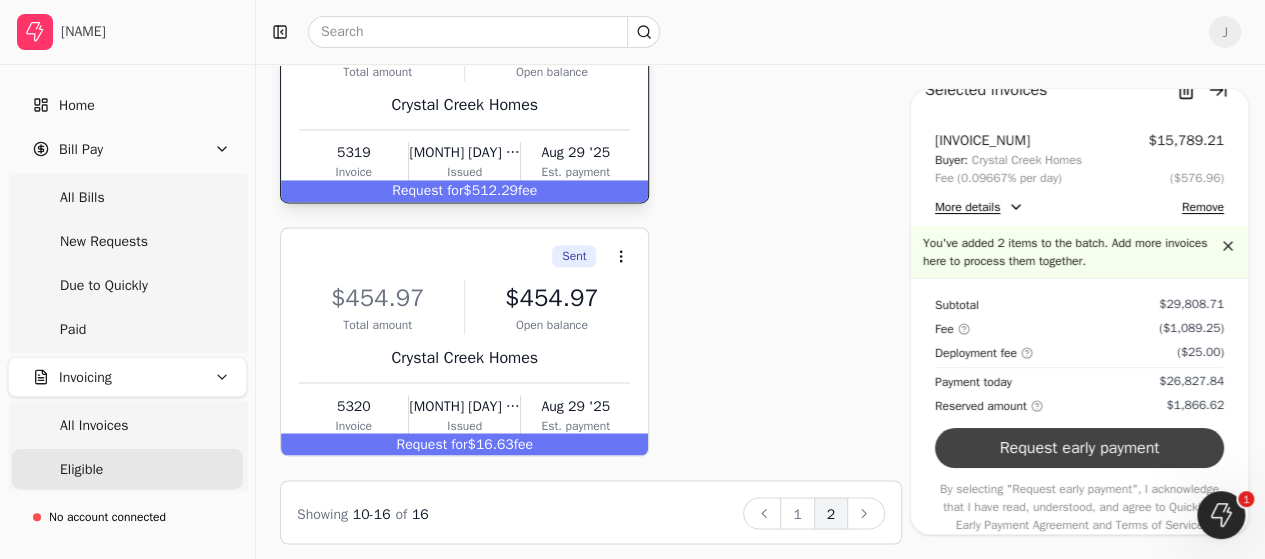 click on "Request early payment" at bounding box center [1079, 448] 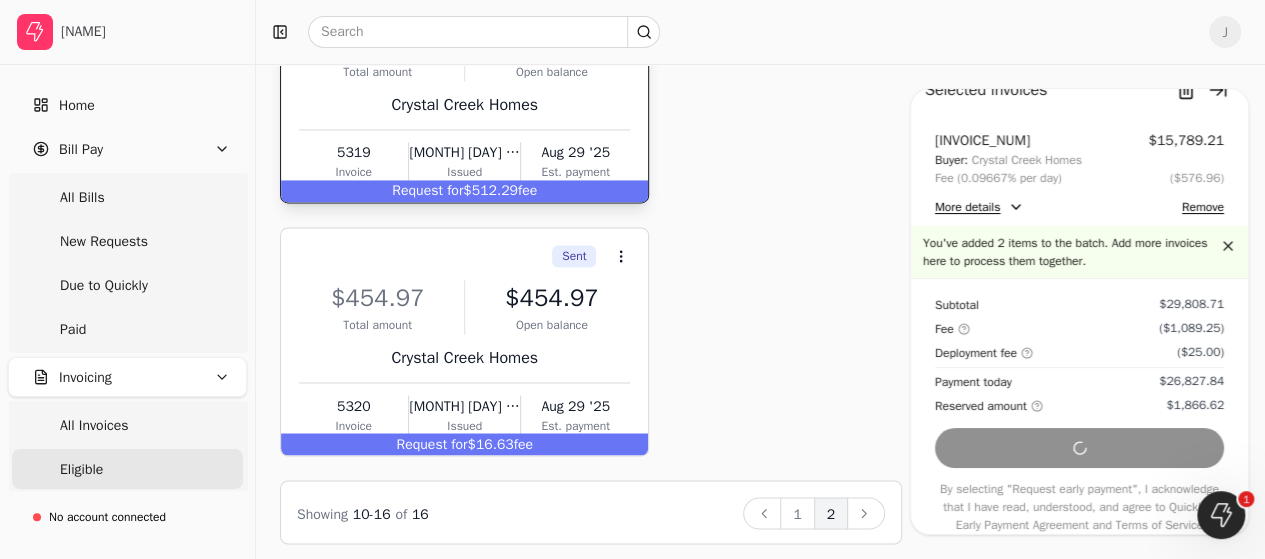 scroll, scrollTop: 11, scrollLeft: 0, axis: vertical 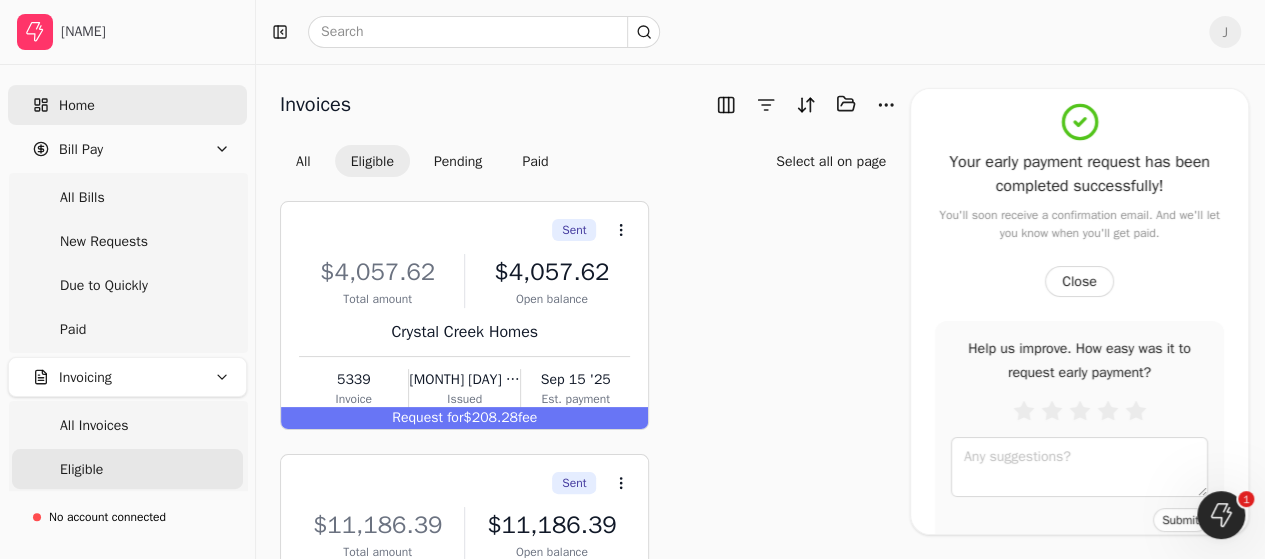 click on "Home" at bounding box center (127, 105) 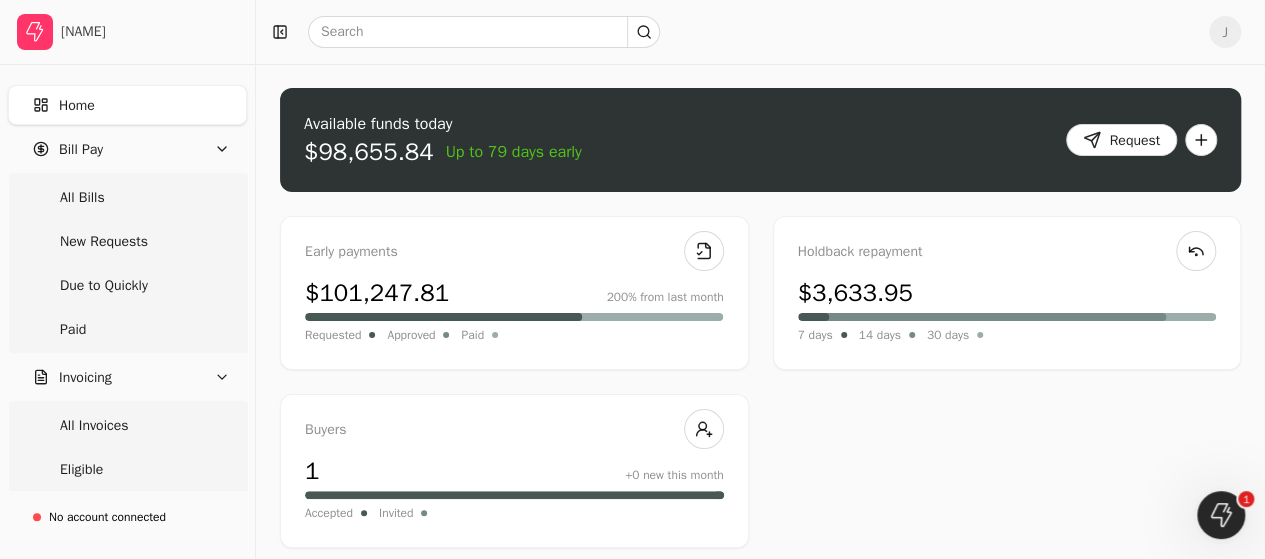 scroll, scrollTop: 302, scrollLeft: 0, axis: vertical 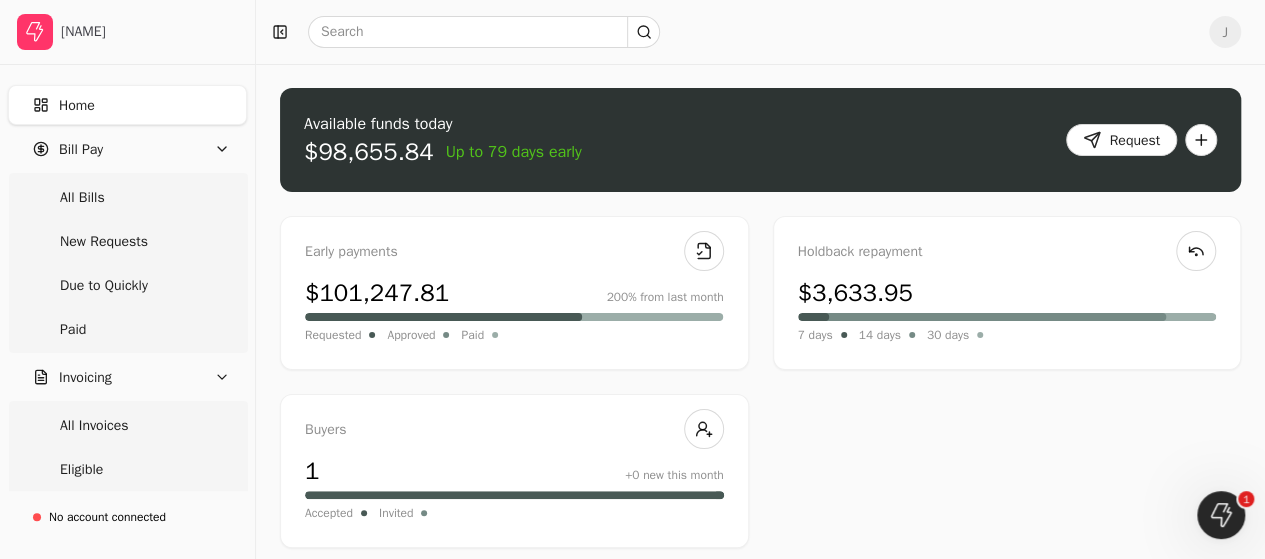 click on "J" at bounding box center [1225, 32] 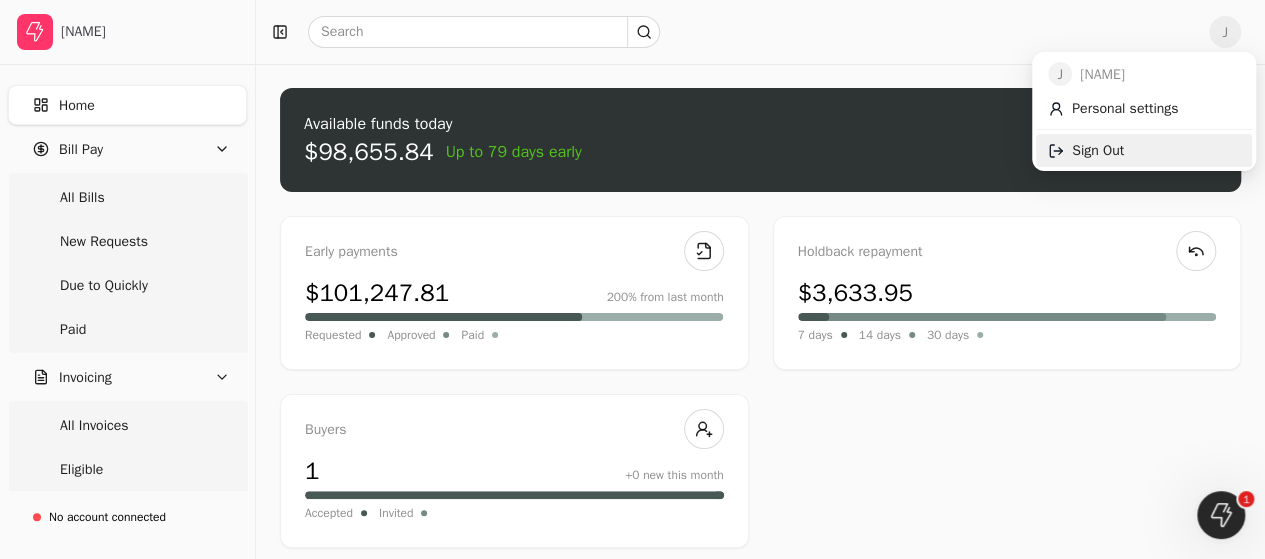 click on "Sign Out" at bounding box center (1098, 150) 